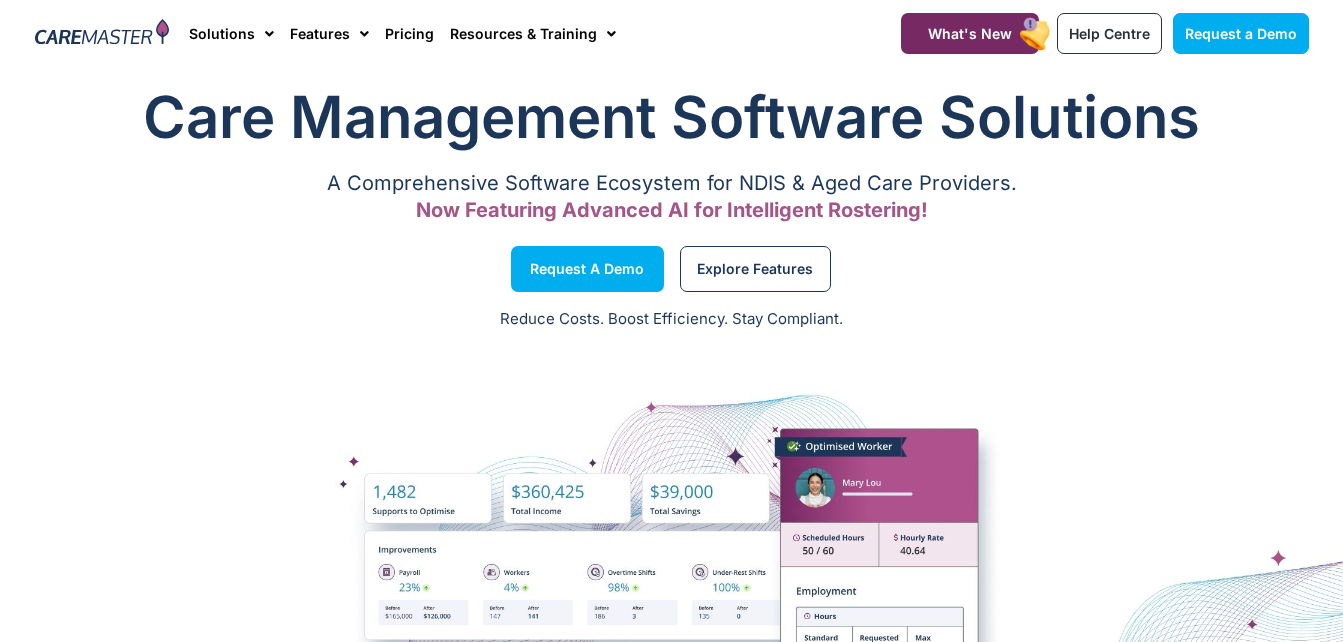scroll, scrollTop: 0, scrollLeft: 0, axis: both 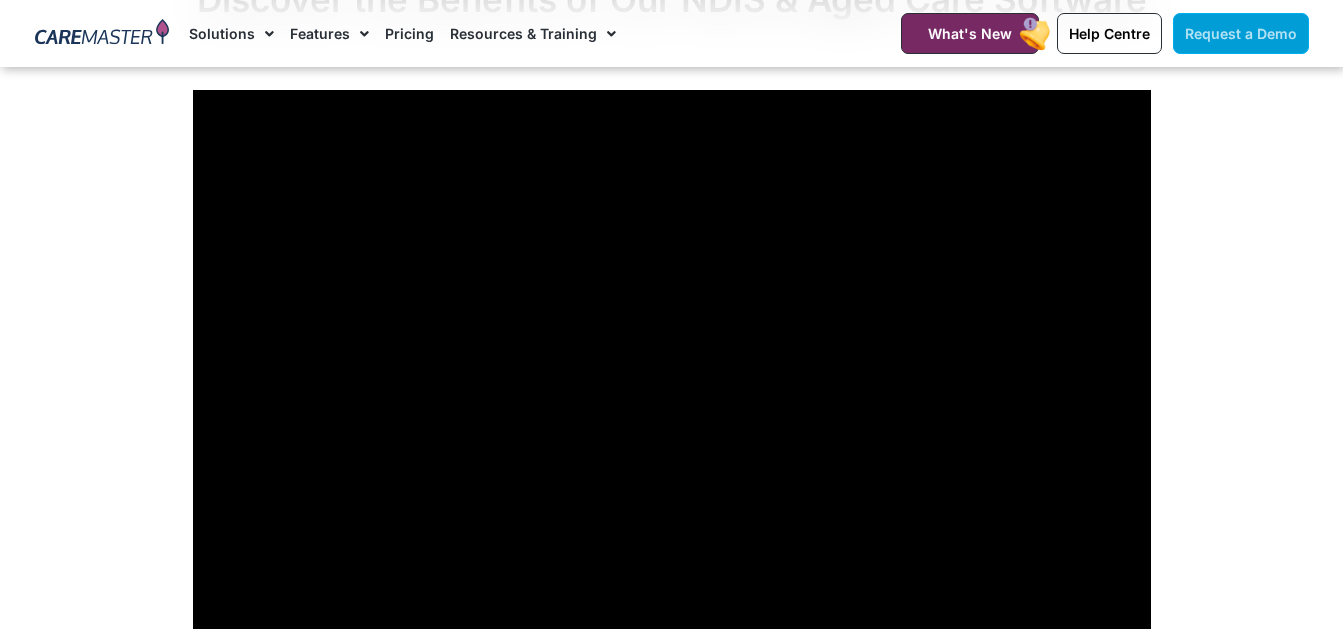 click on "Request a Demo" at bounding box center [1241, 33] 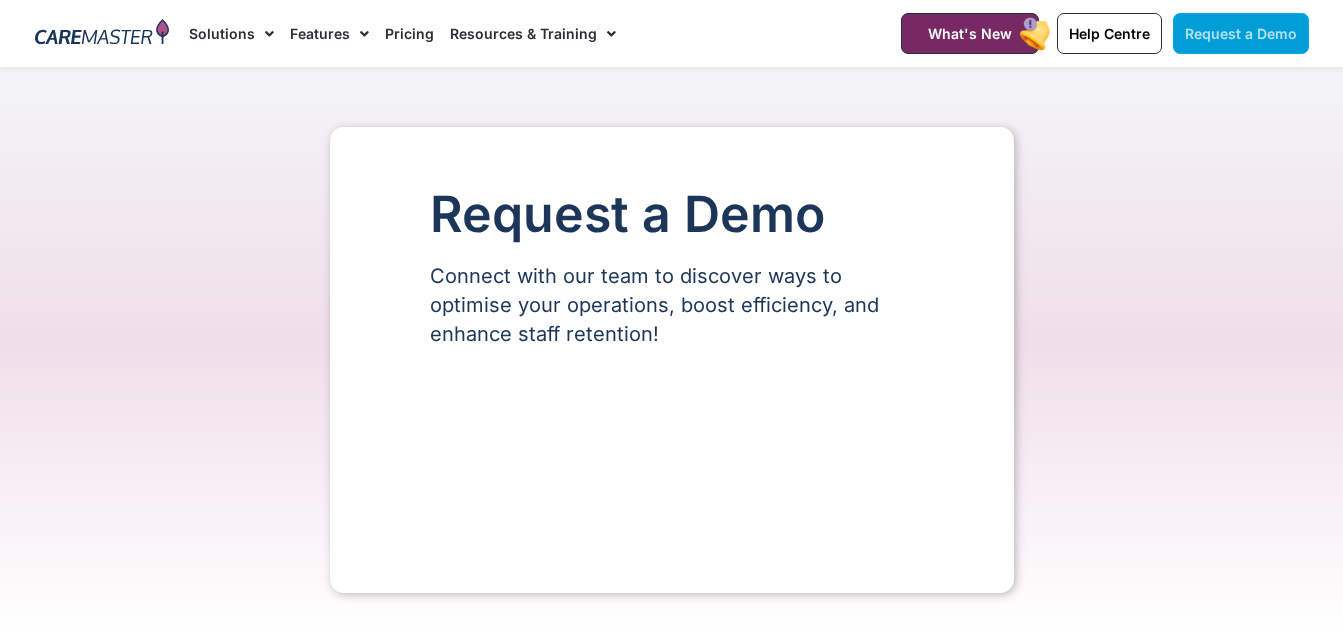 scroll, scrollTop: 0, scrollLeft: 0, axis: both 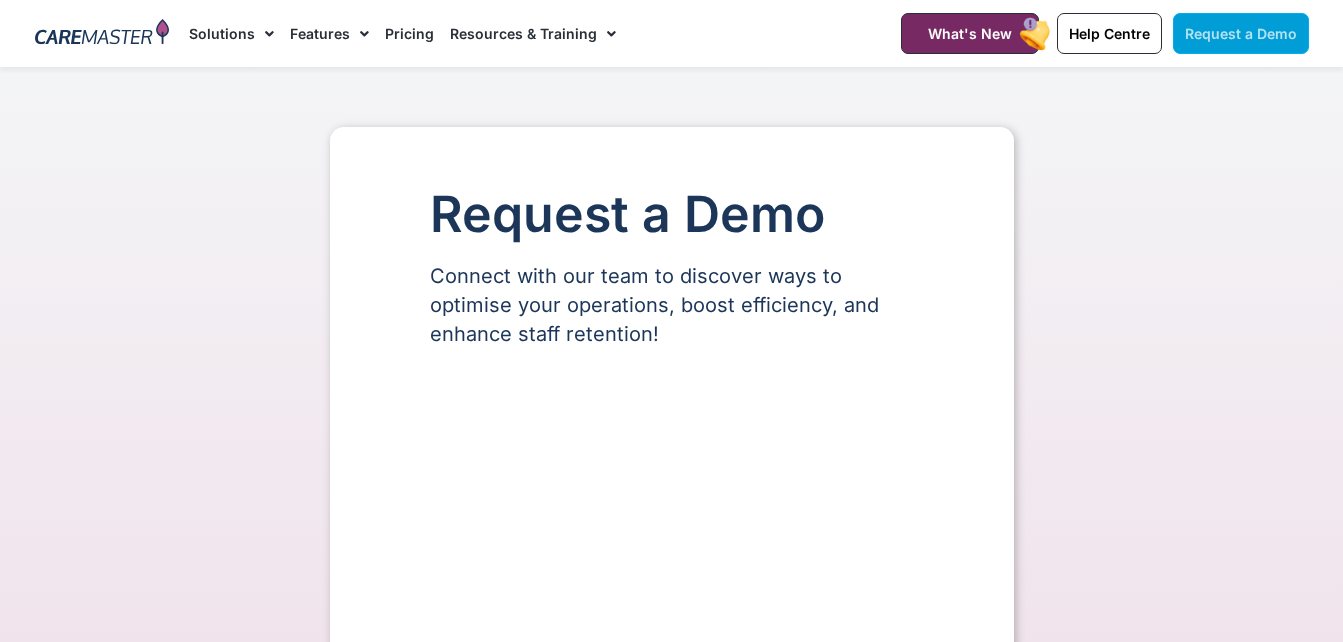 select on "**" 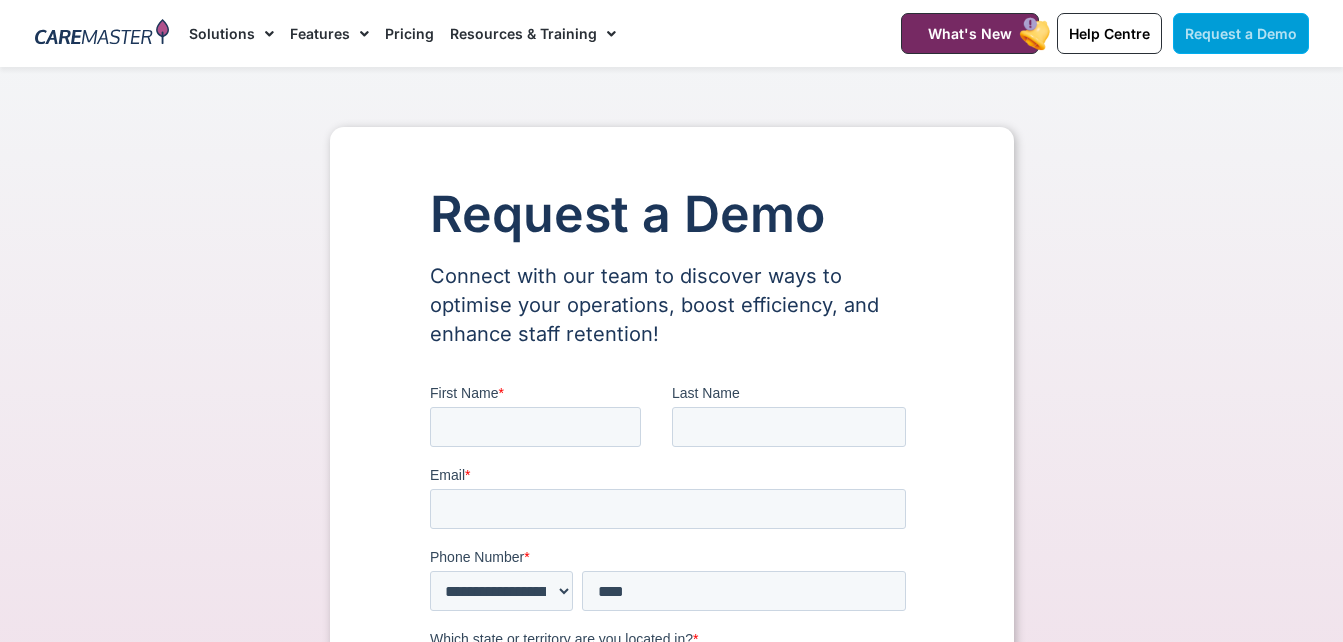 scroll, scrollTop: 0, scrollLeft: 0, axis: both 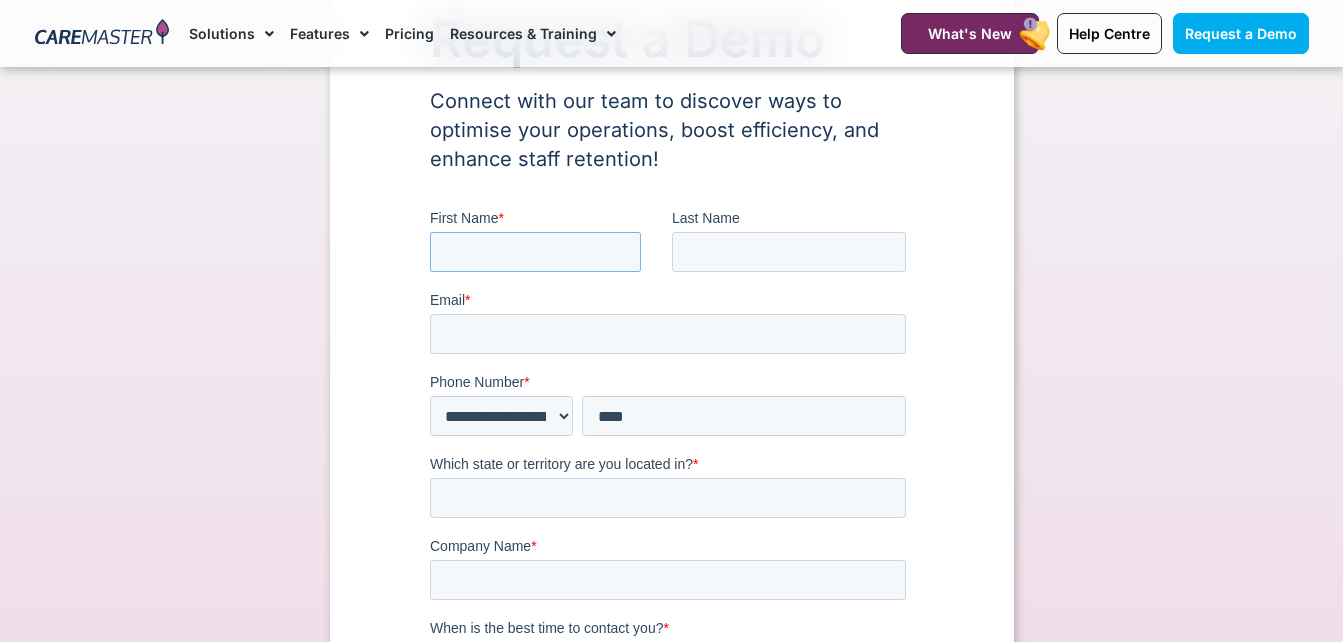 click on "First Name *" at bounding box center (534, 252) 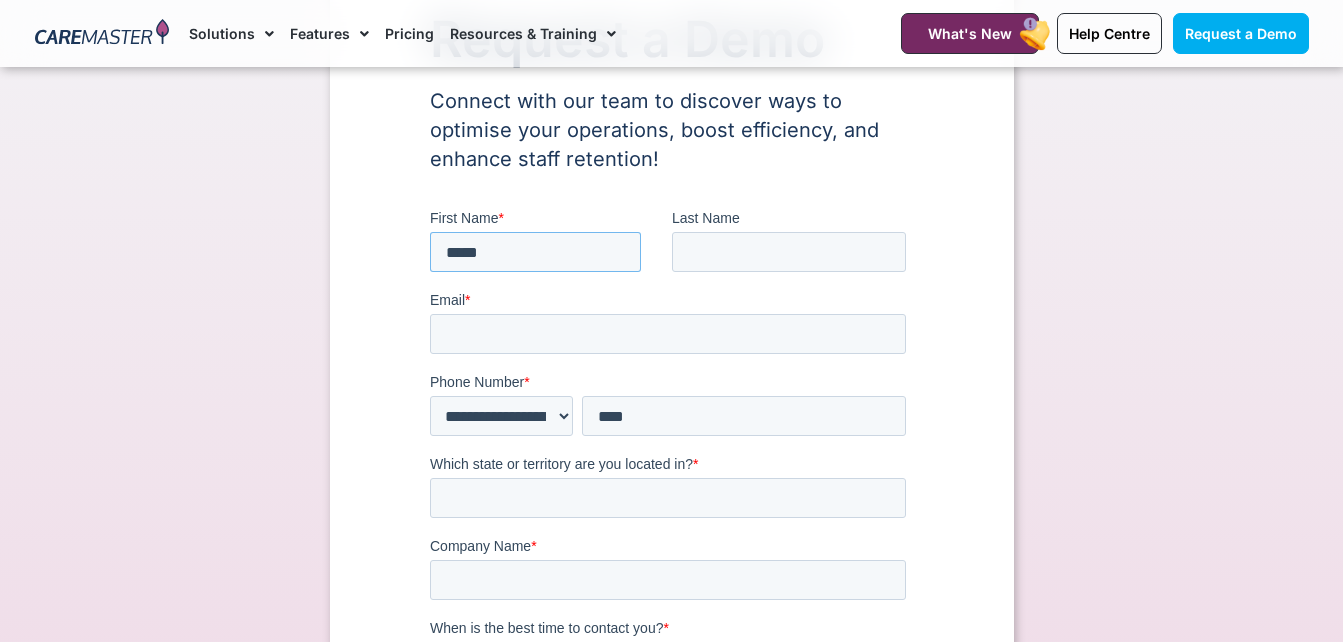 type on "*****" 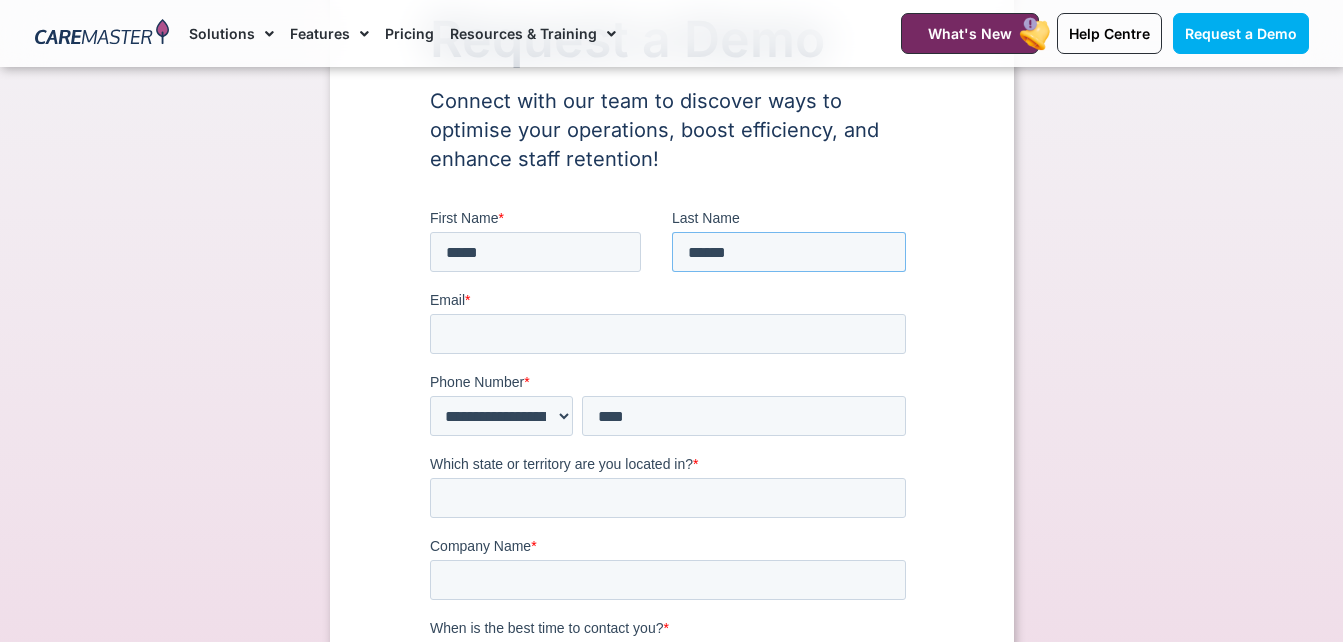 type on "******" 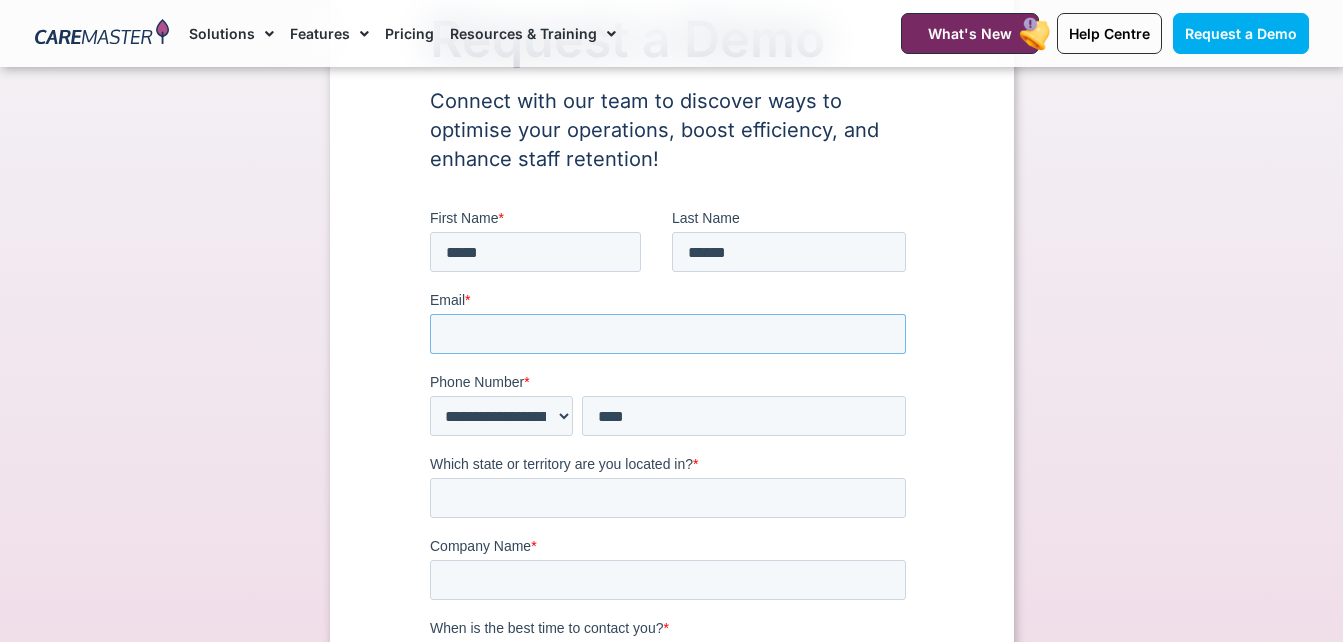 click on "Email *" at bounding box center [667, 334] 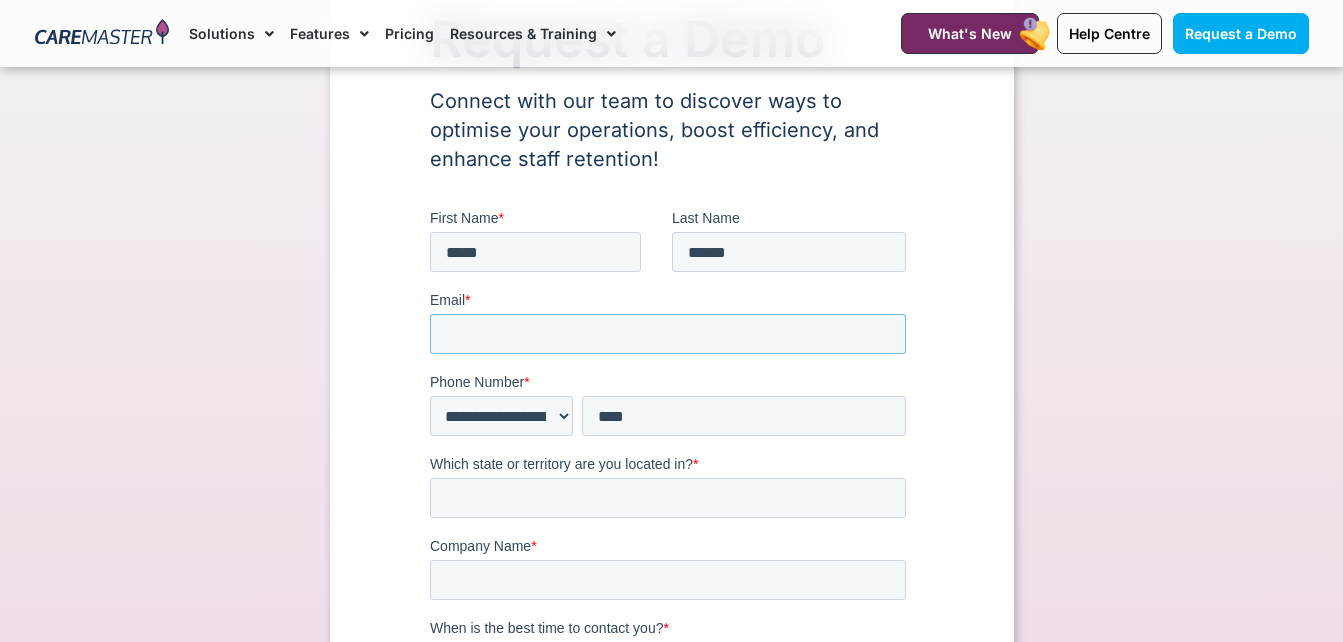 type on "**********" 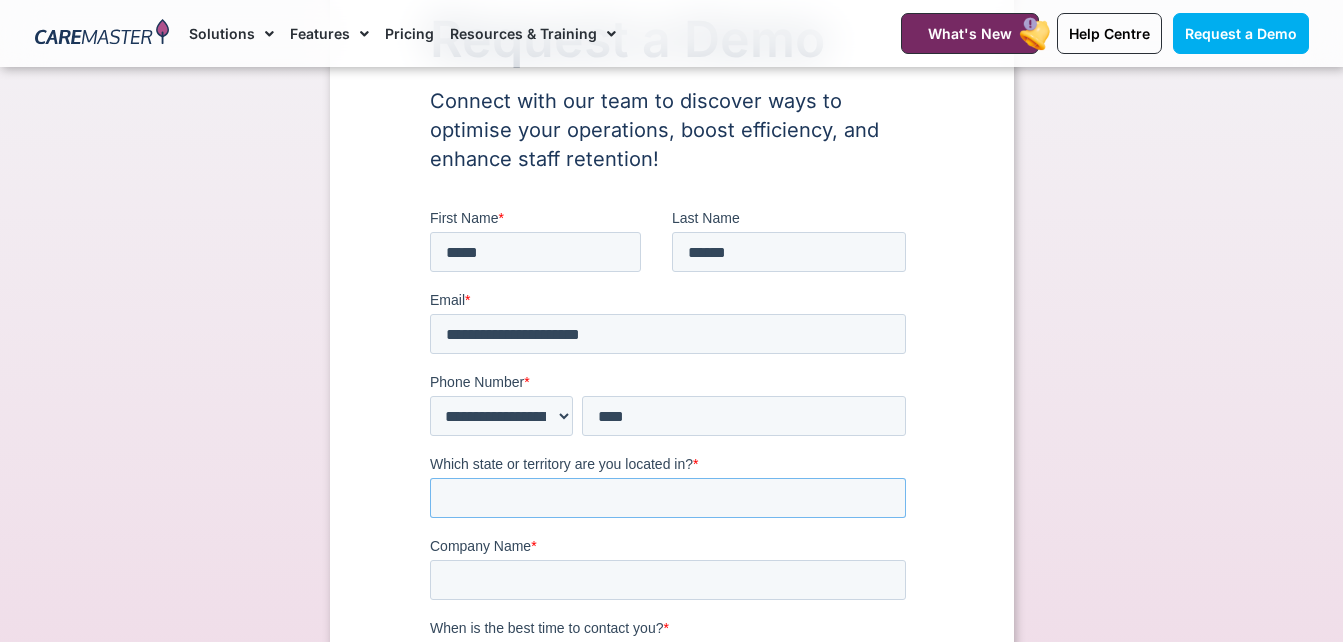 type on "**********" 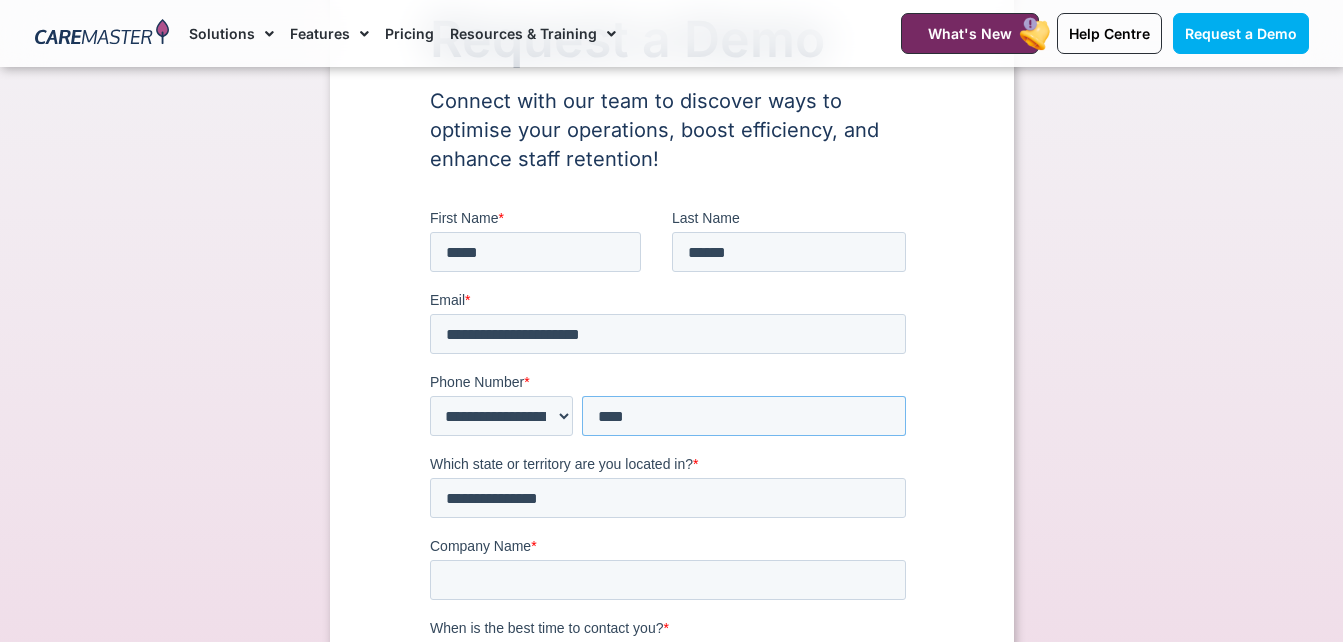 click on "***" at bounding box center (743, 416) 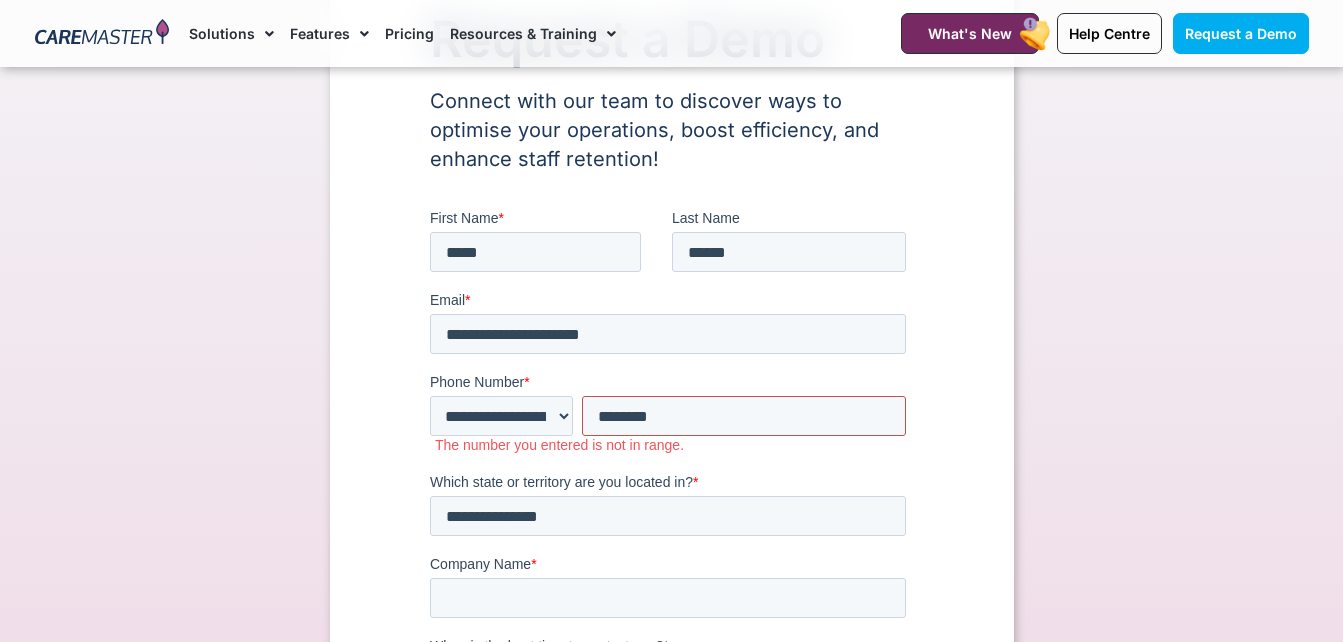 click on "********" at bounding box center (743, 416) 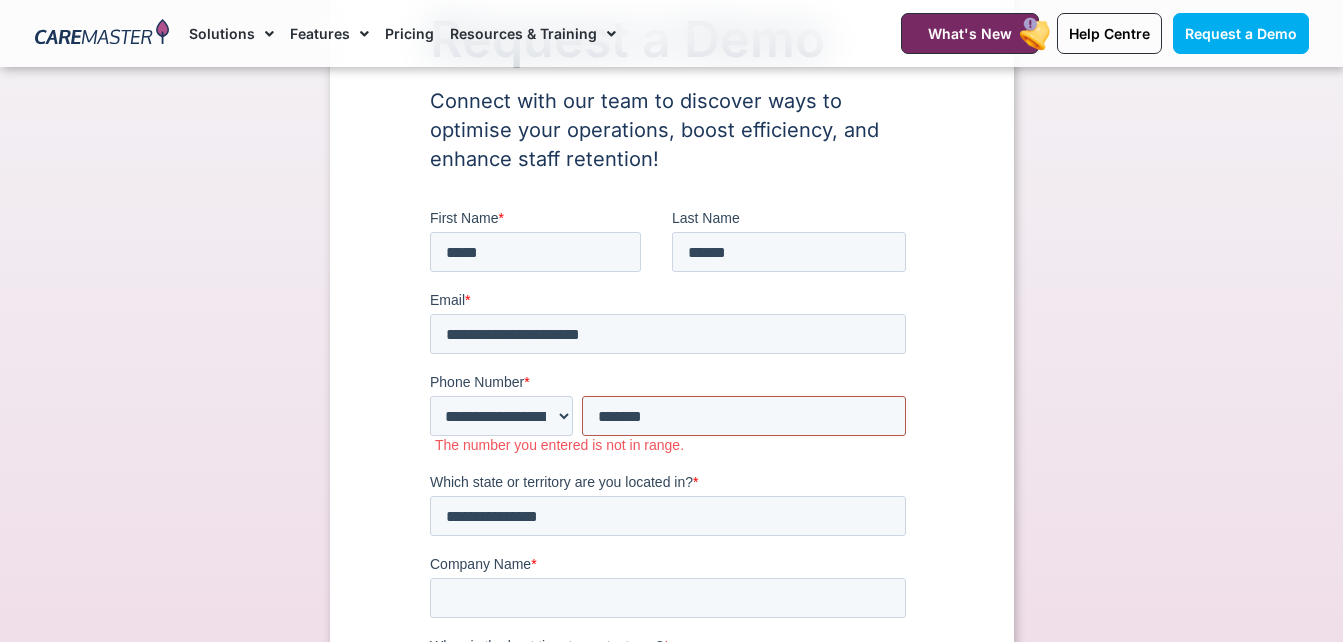 click on "*******" at bounding box center (743, 416) 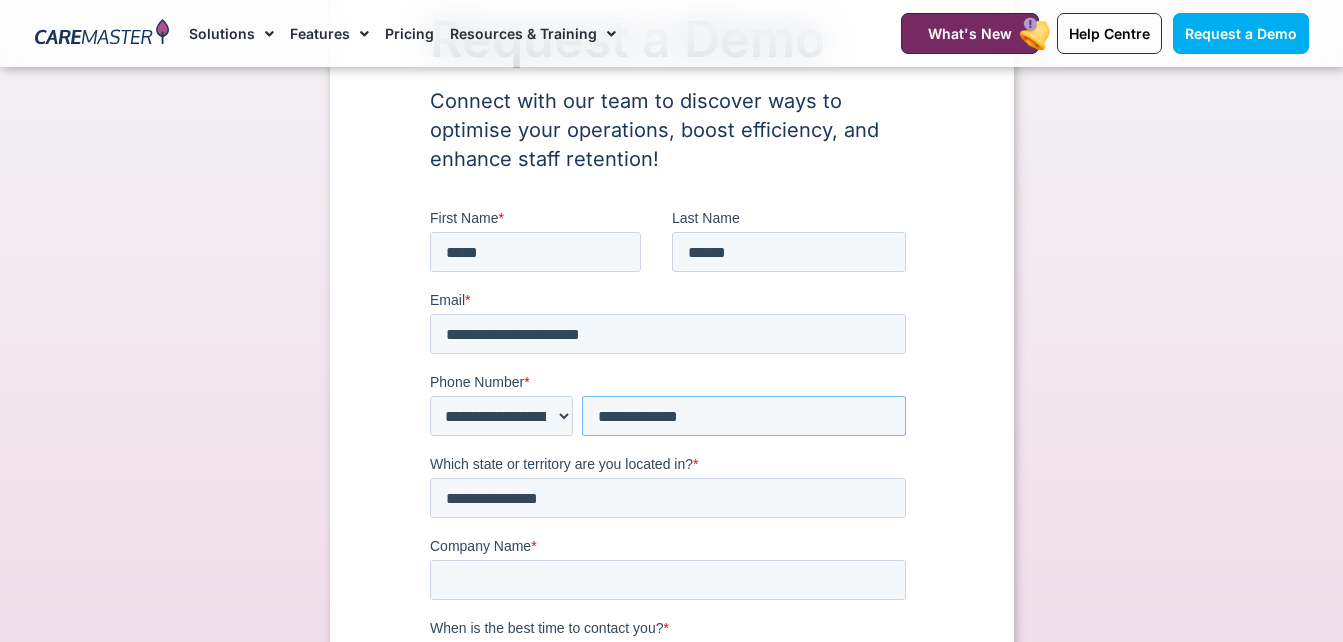 type on "**********" 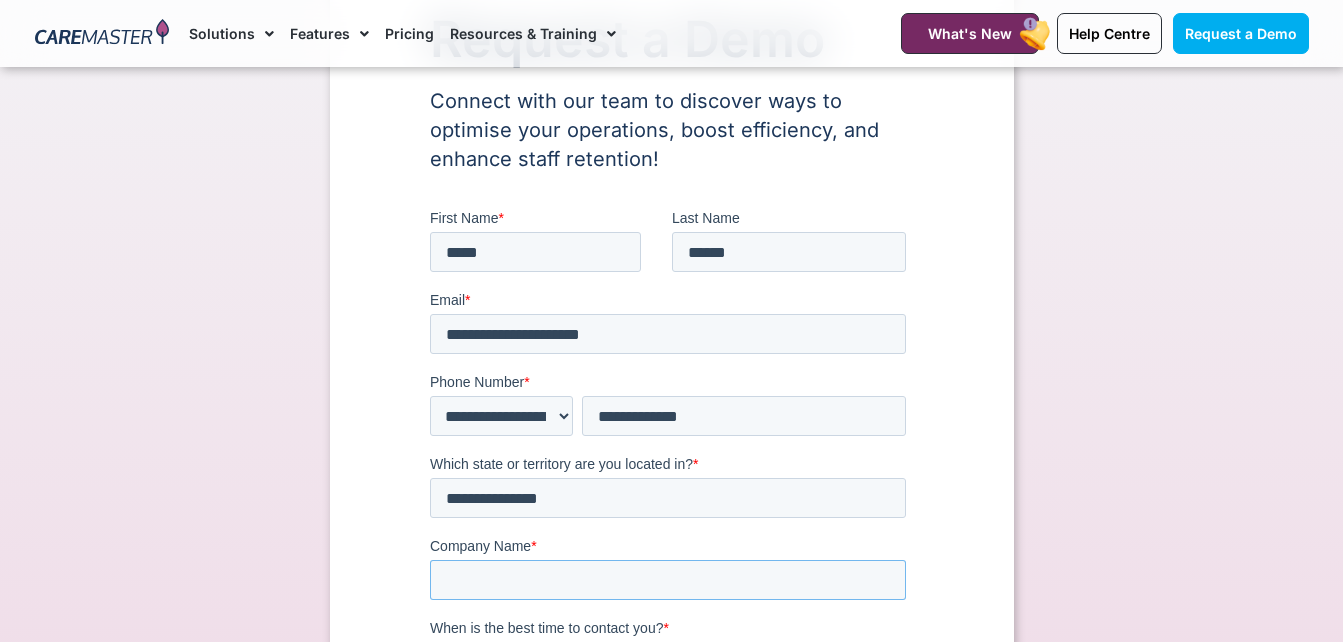 click on "Company Name *" at bounding box center (667, 580) 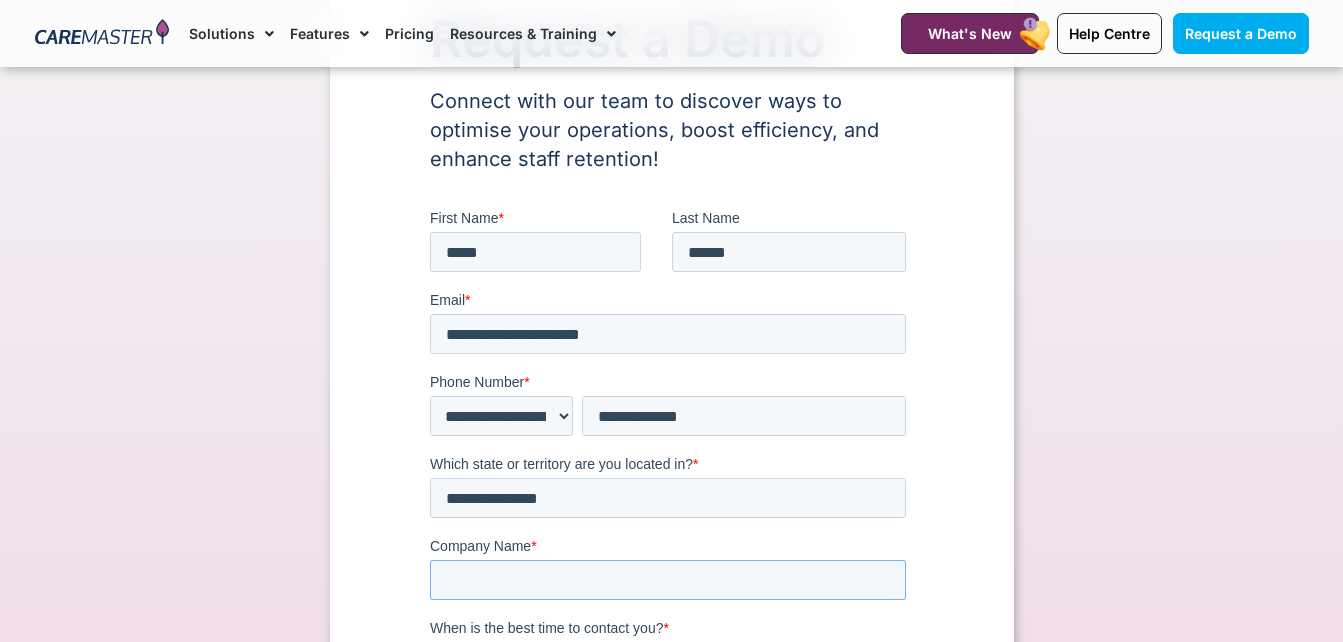 type on "**********" 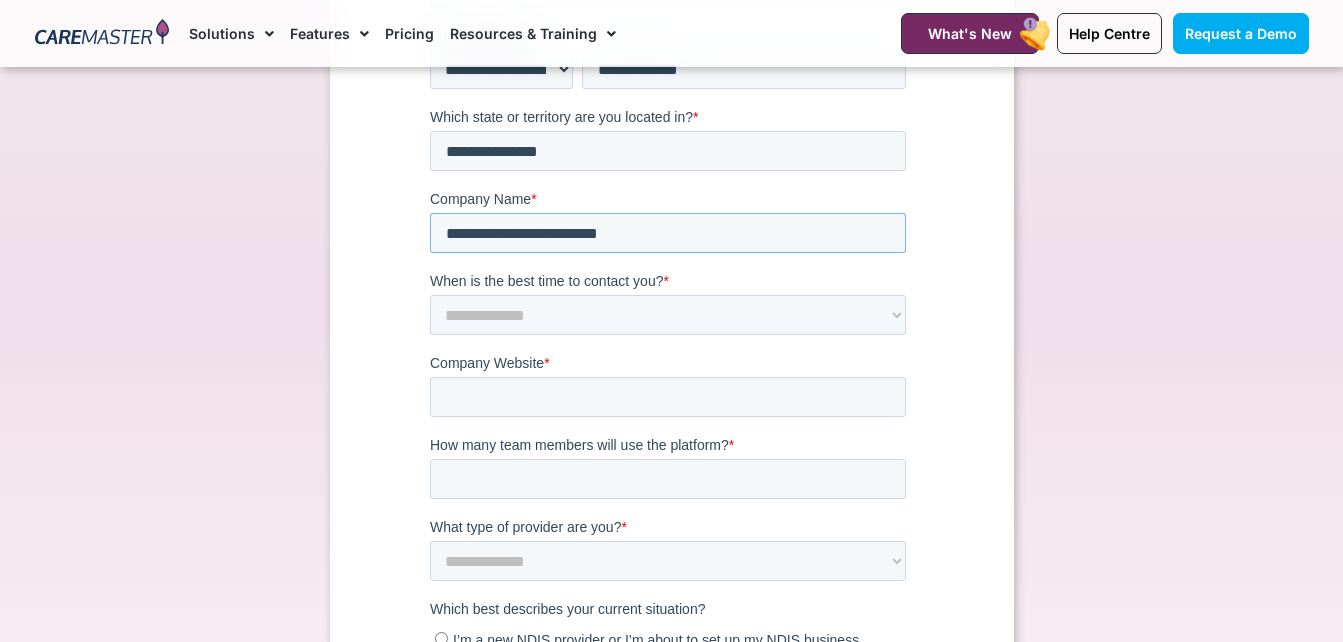 scroll, scrollTop: 562, scrollLeft: 0, axis: vertical 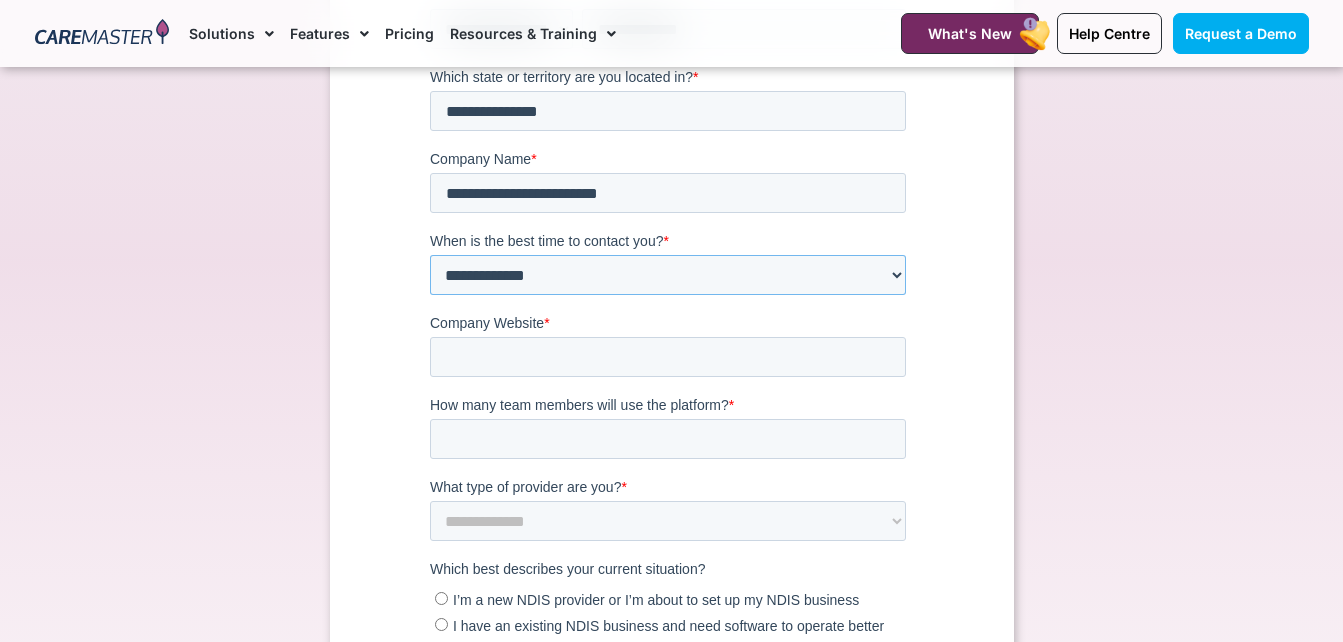 click on "**********" at bounding box center [667, 276] 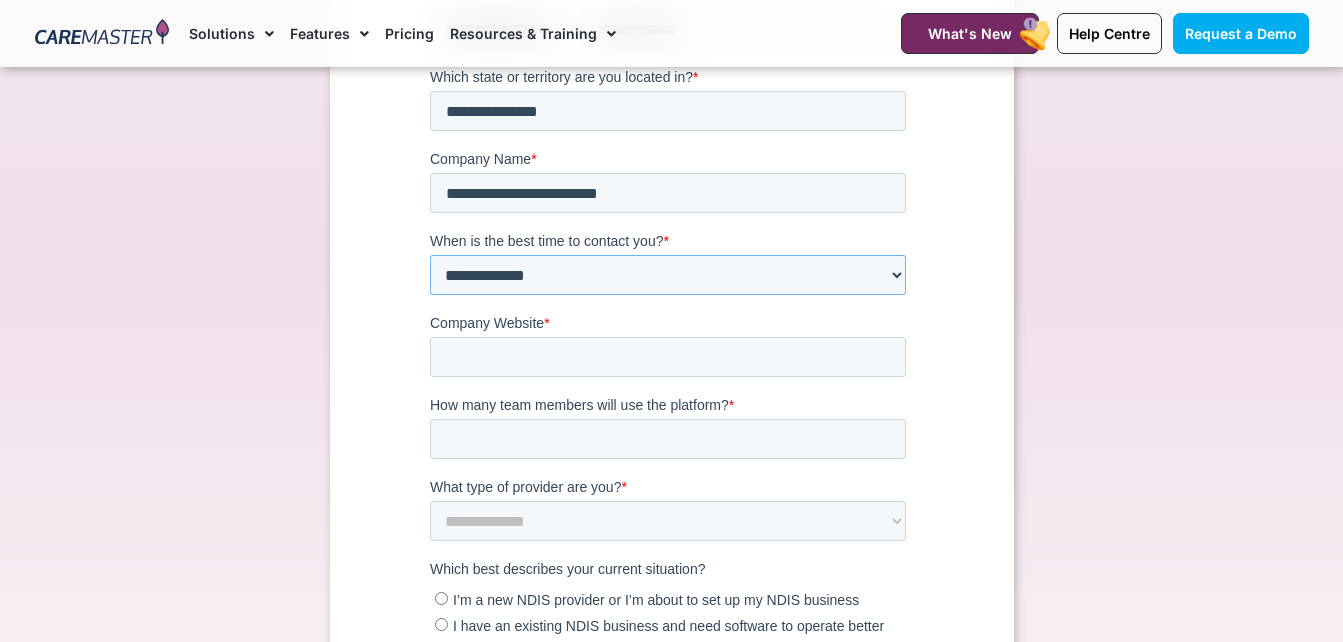 select on "*******" 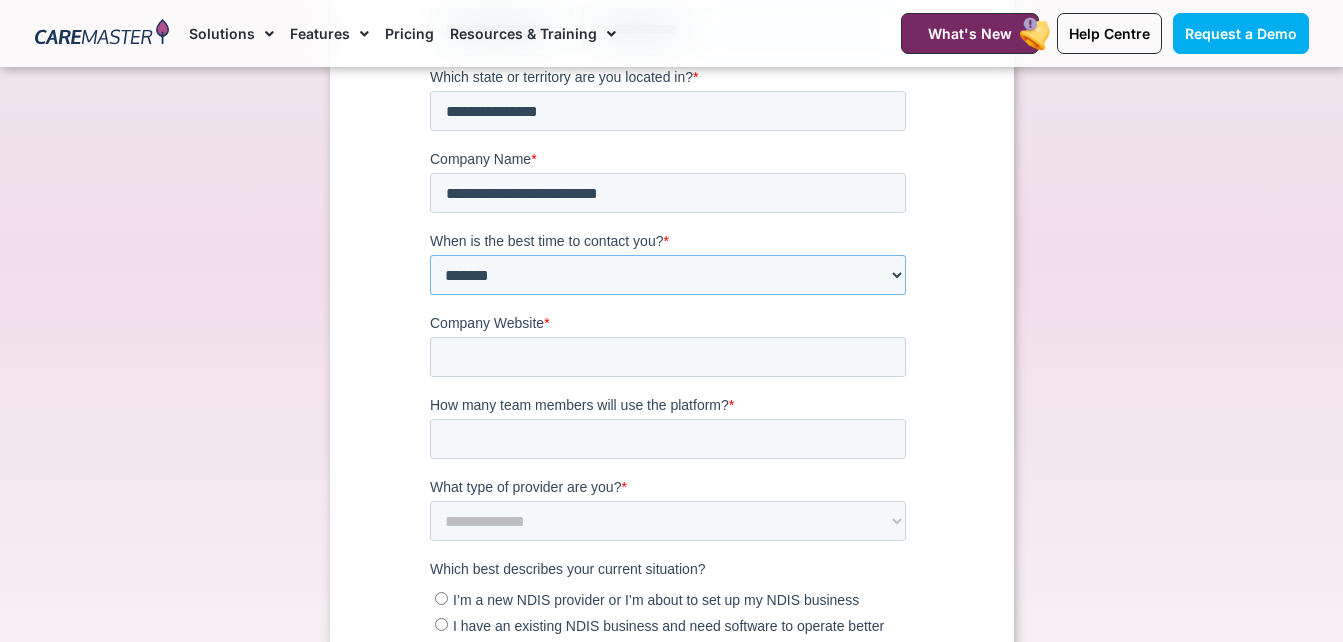 click on "**********" at bounding box center [667, 276] 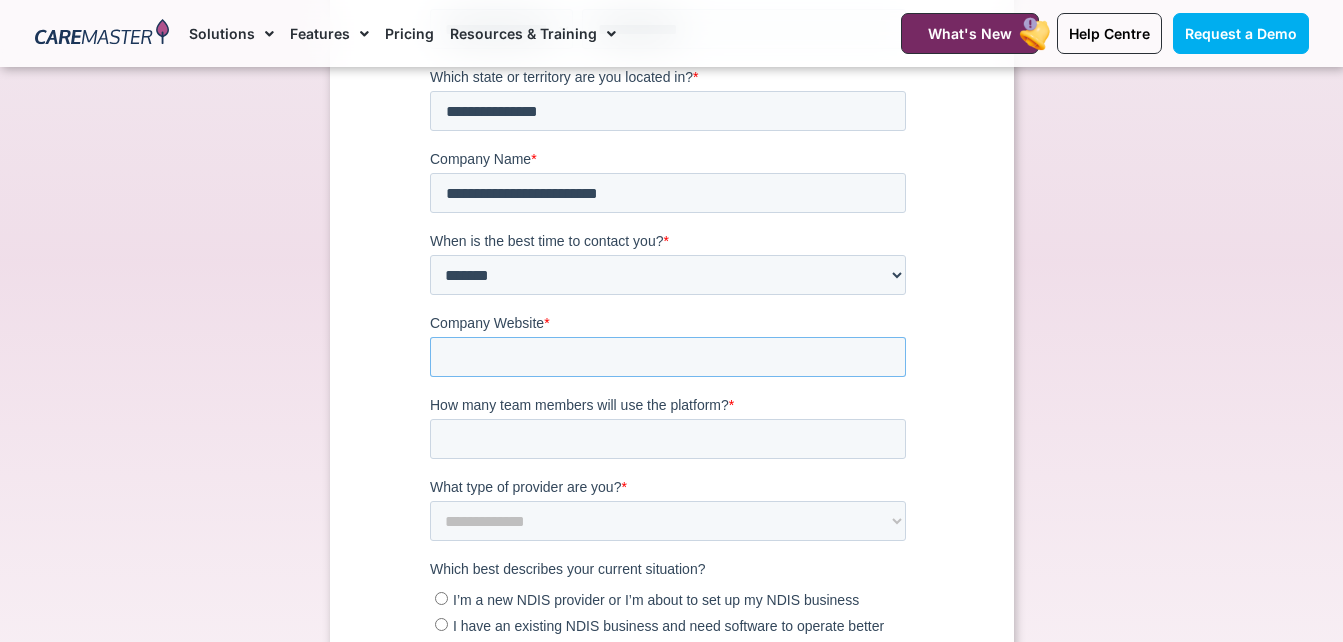 click on "Company Website *" at bounding box center [667, 358] 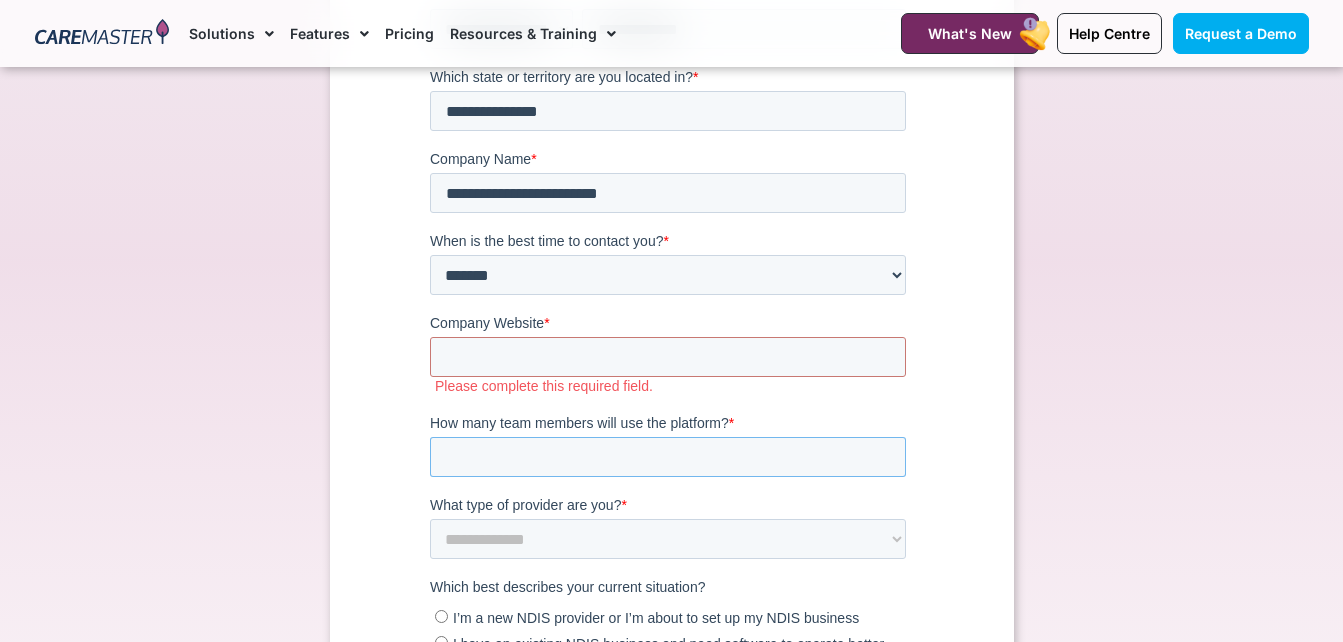 click on "How many team members will use the platform? *" at bounding box center [667, 458] 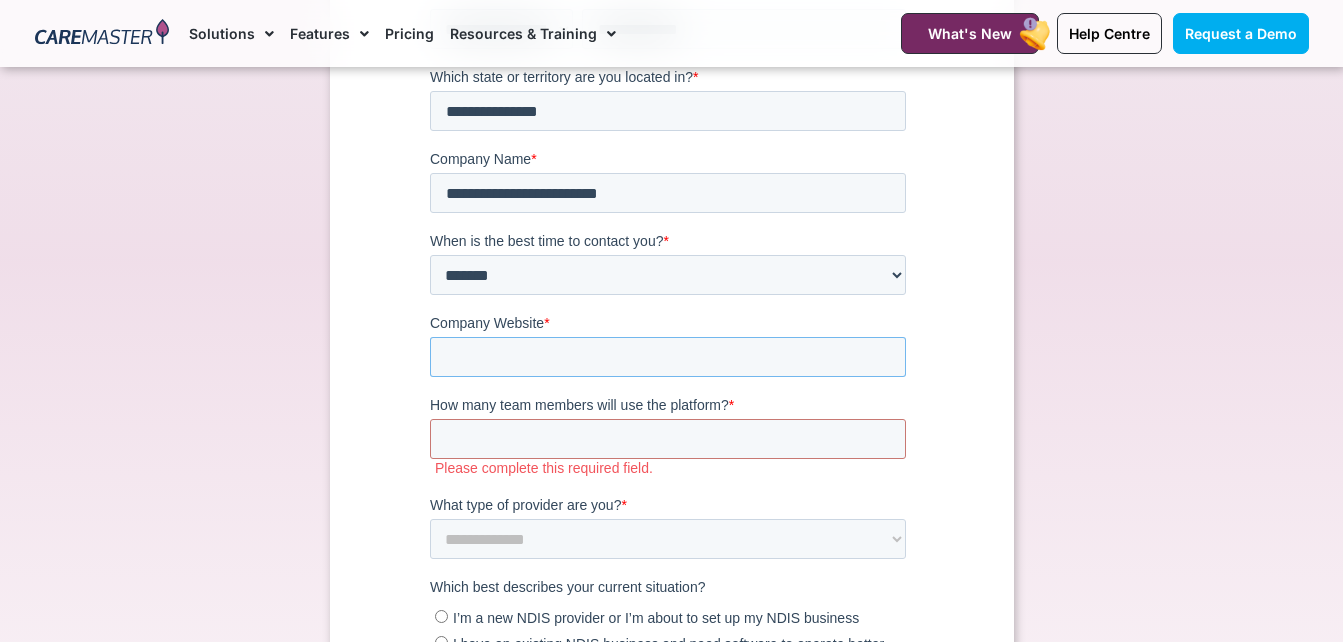 click on "Company Website *" at bounding box center [667, 358] 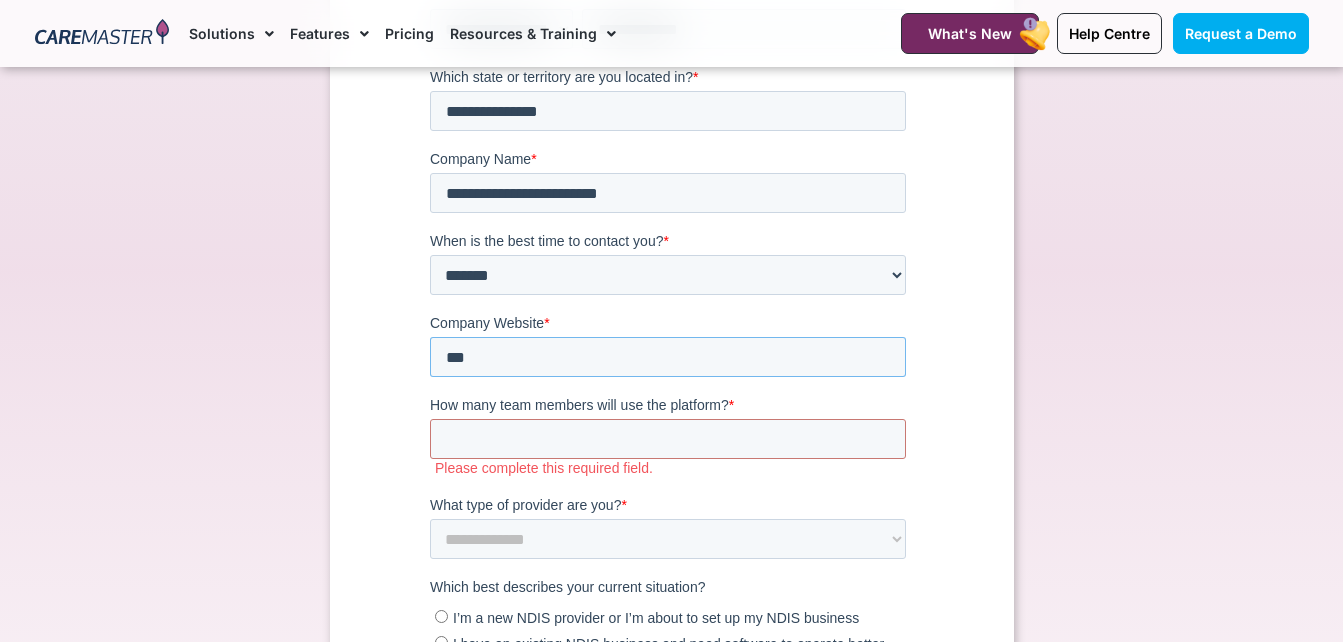 type on "***" 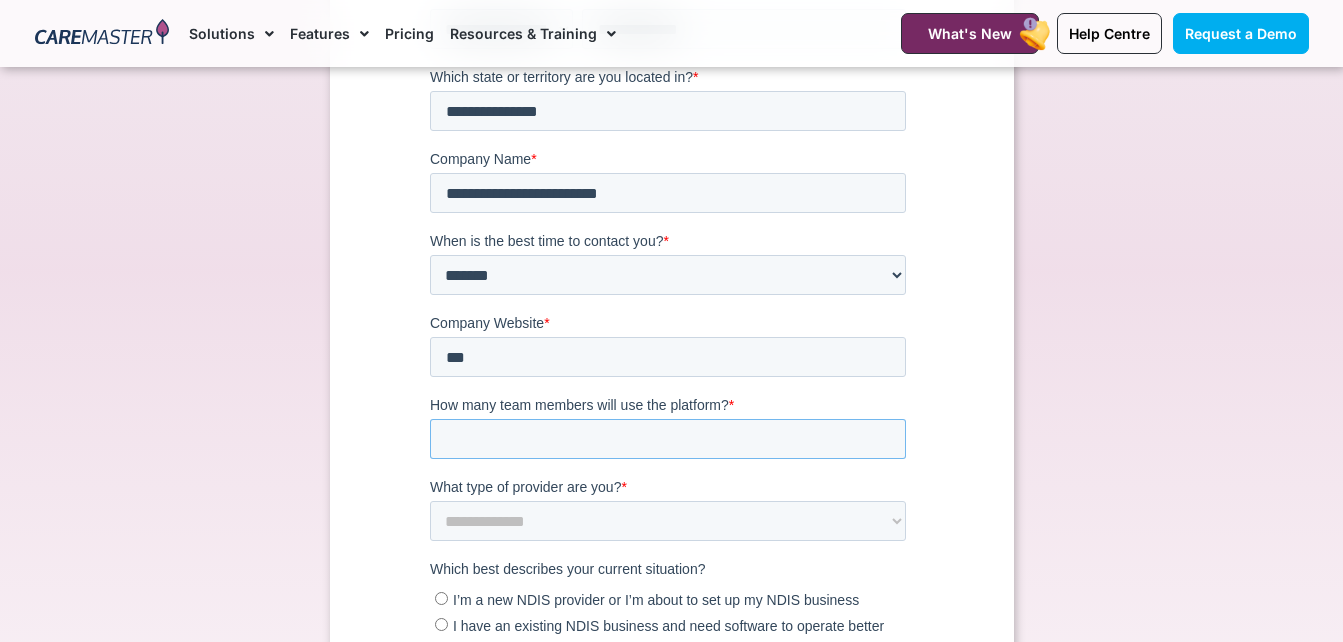 click on "How many team members will use the platform? *" at bounding box center (667, 440) 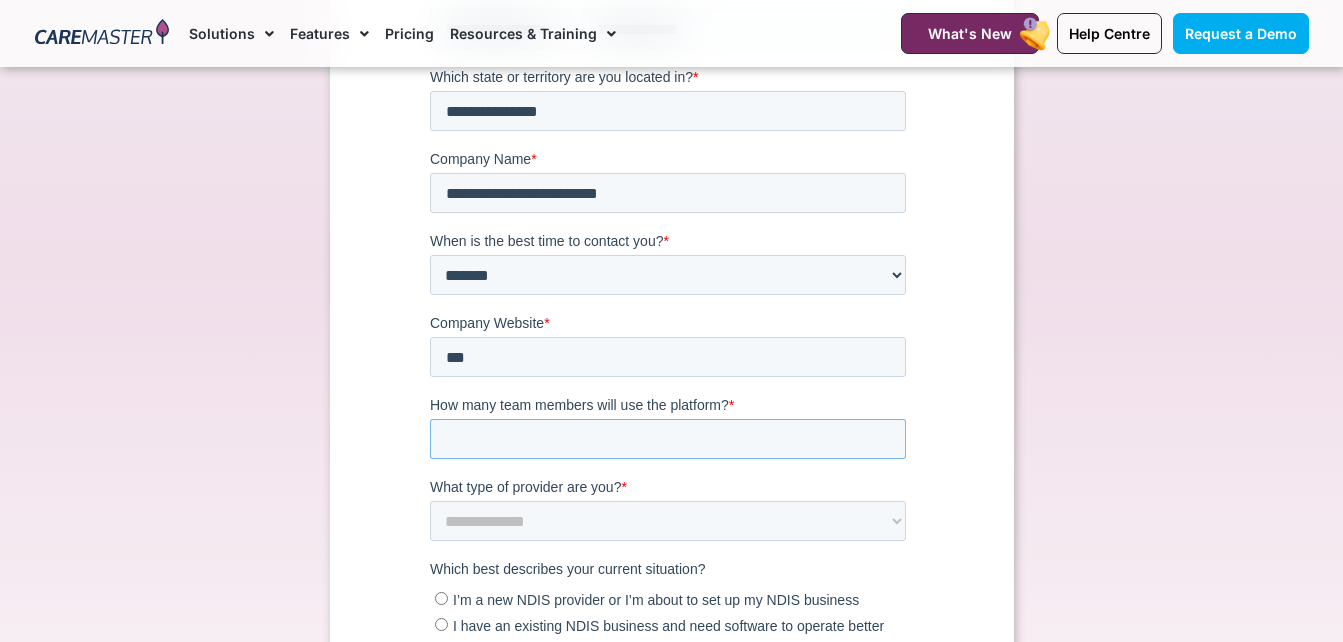 type on "*" 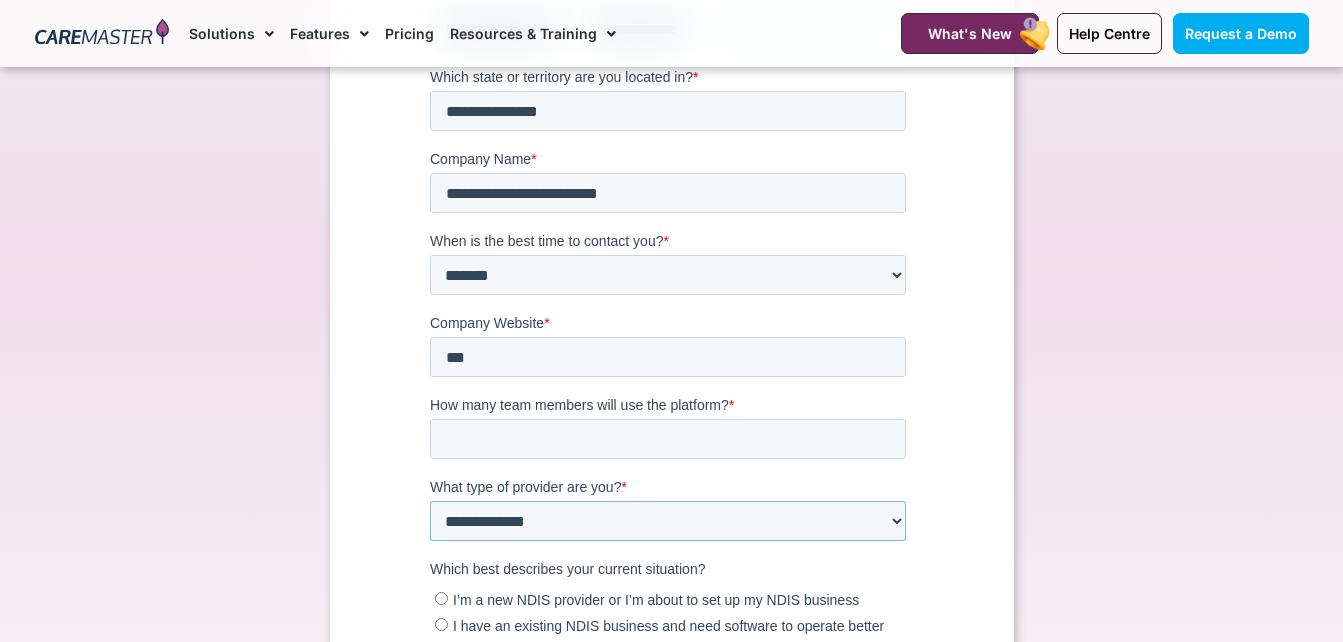 click on "**********" at bounding box center [667, 522] 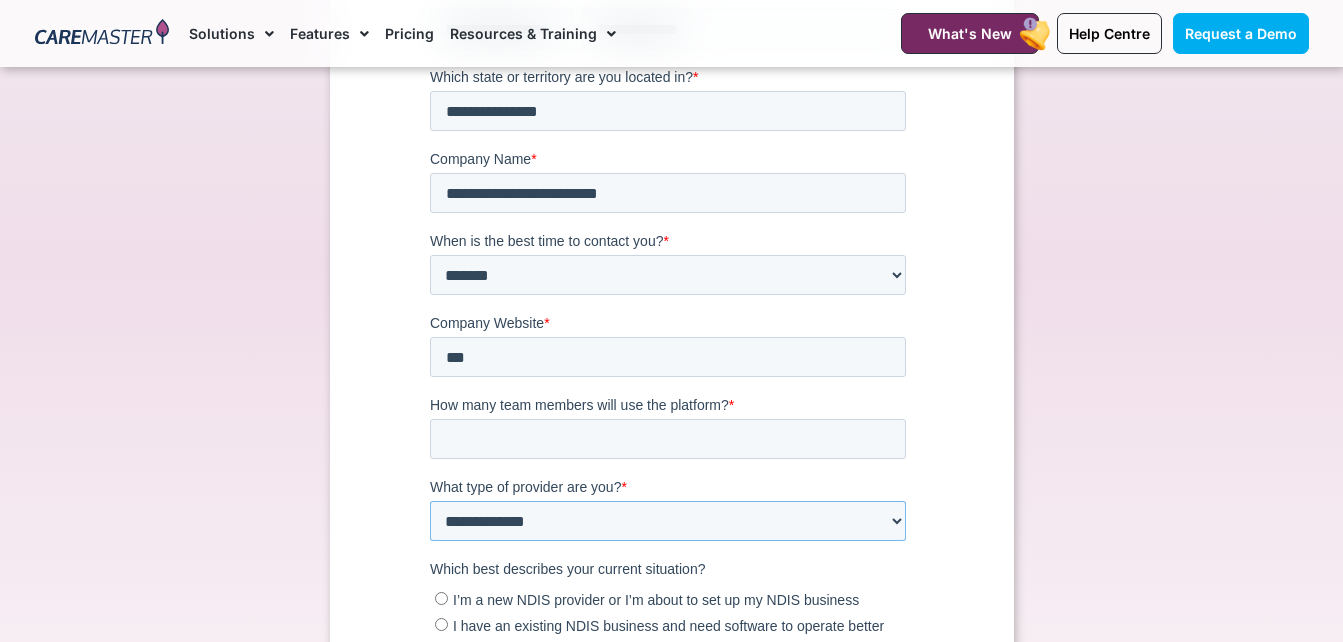 select on "**********" 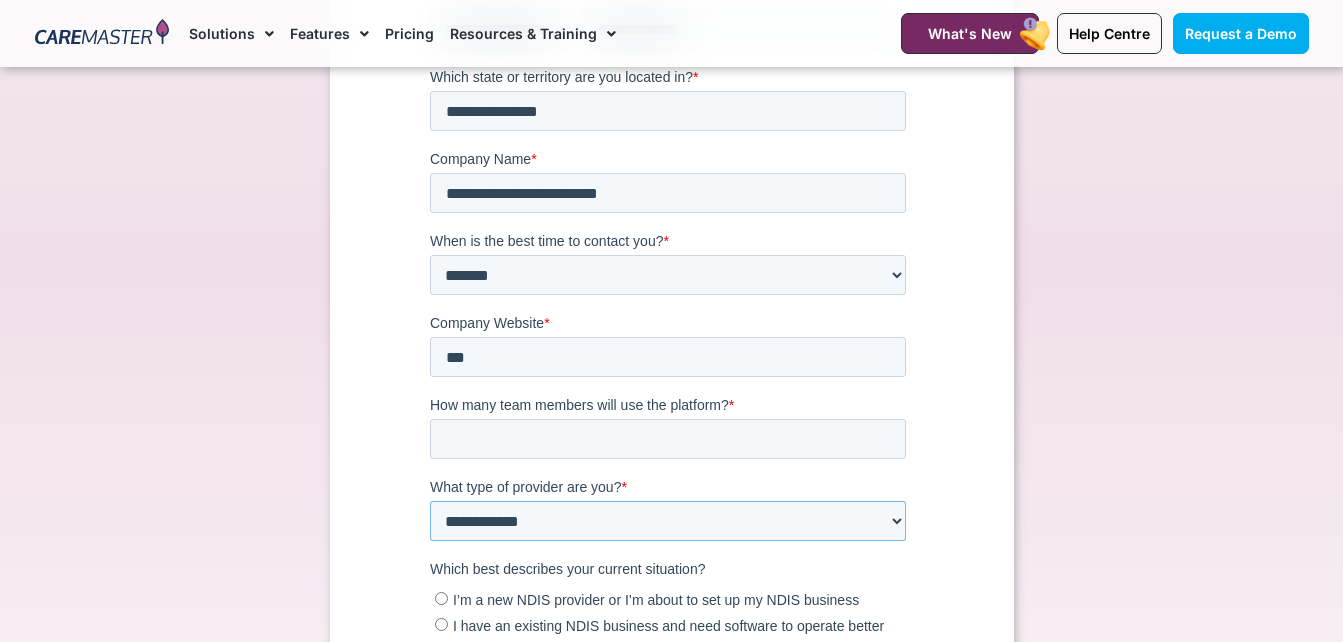 click on "**********" at bounding box center [667, 522] 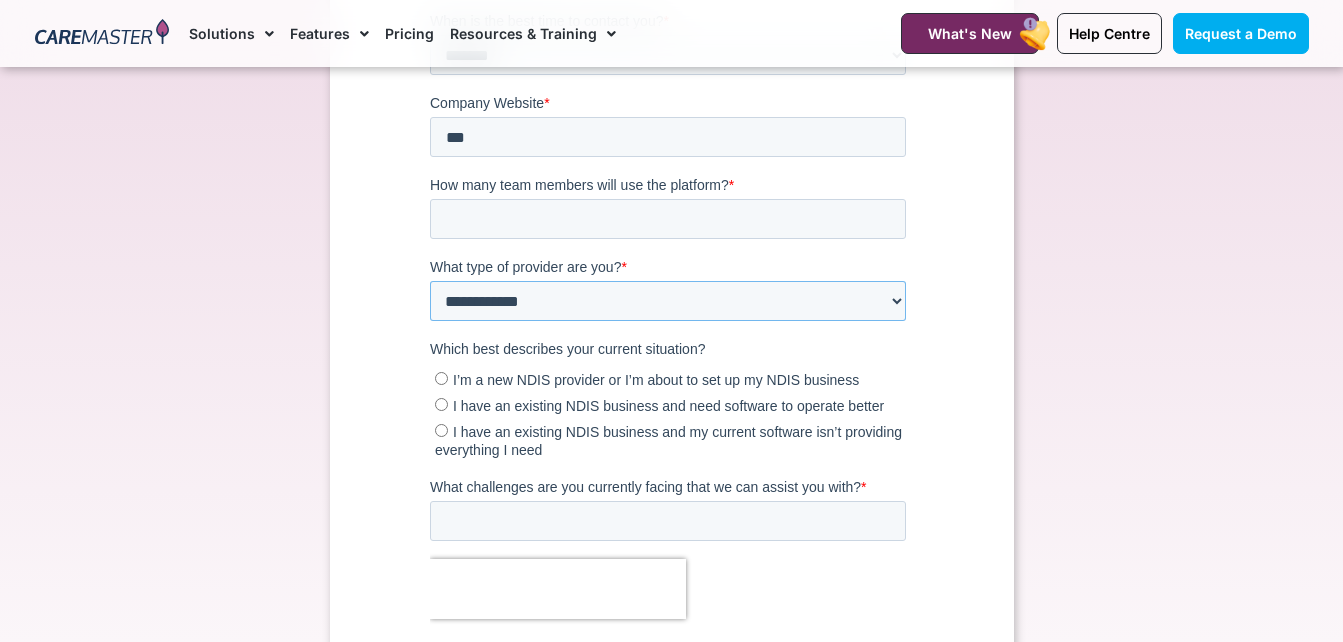 scroll, scrollTop: 802, scrollLeft: 0, axis: vertical 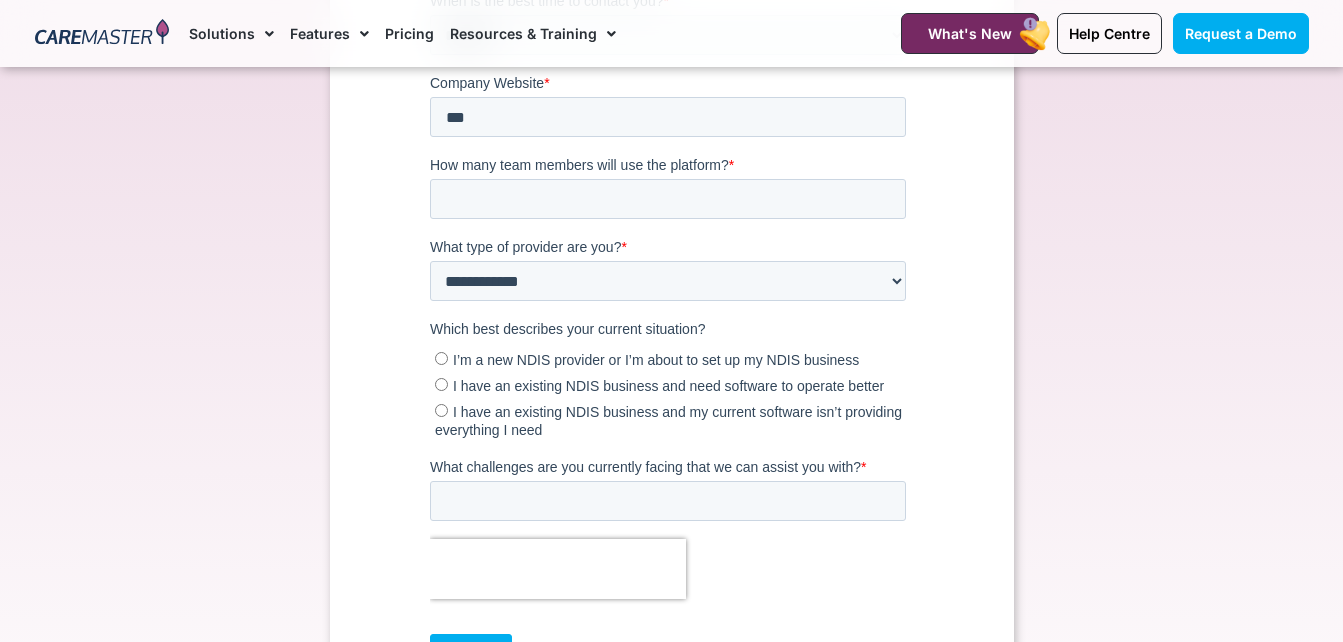 click on "I have an existing NDIS business and need software to operate better" at bounding box center [667, 387] 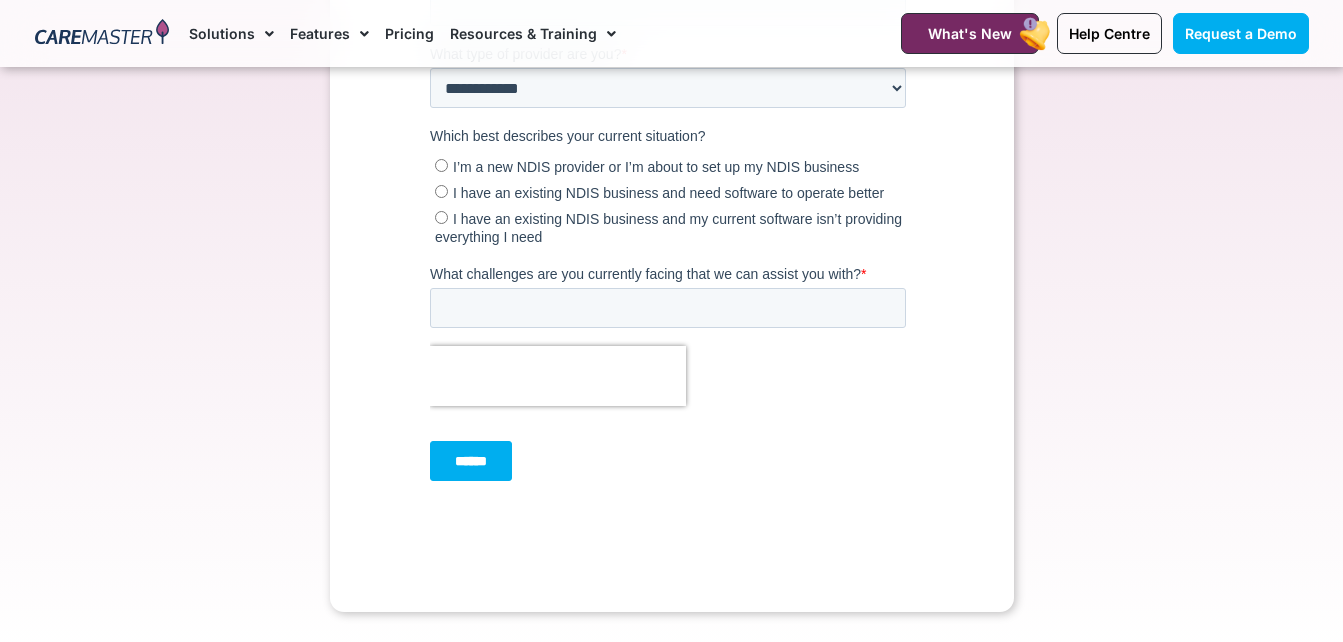 scroll, scrollTop: 1002, scrollLeft: 0, axis: vertical 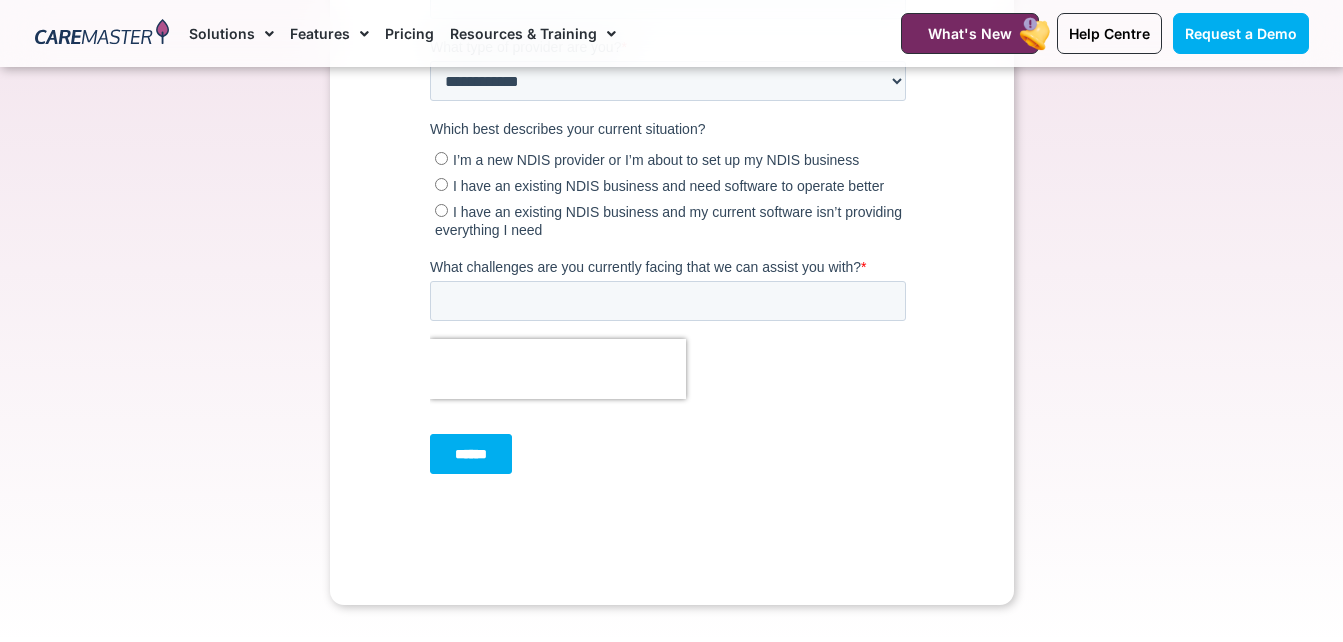 click on "******" at bounding box center [470, 455] 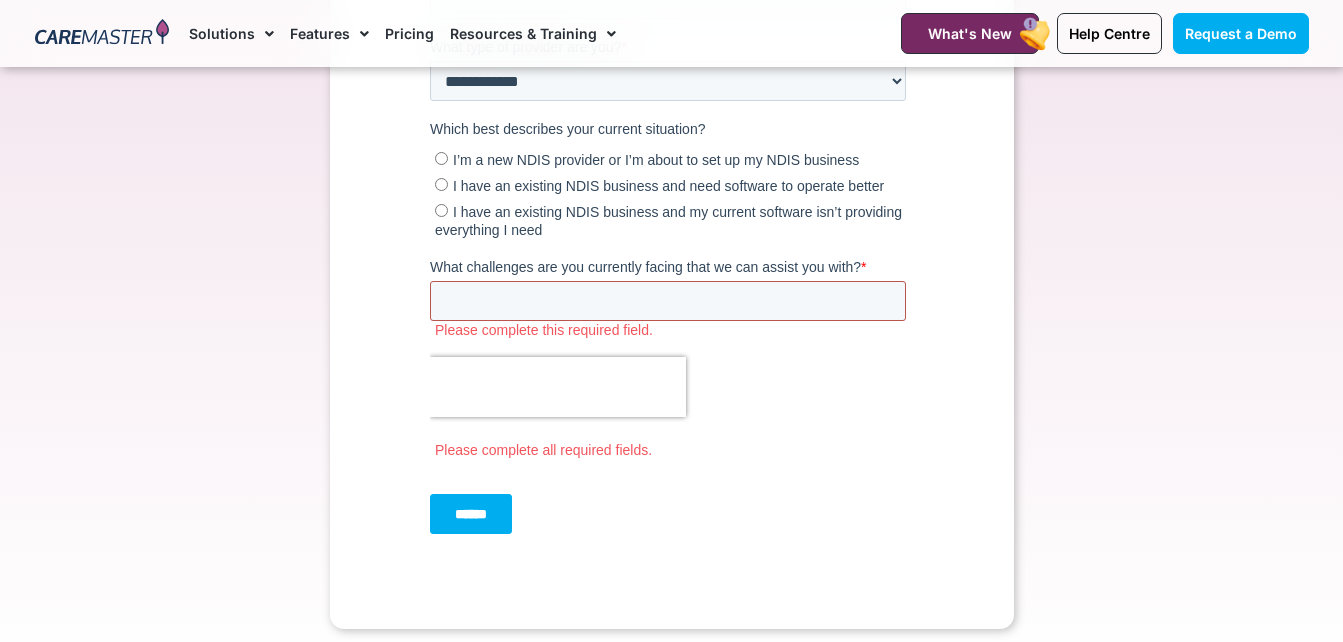 click on "What challenges are you currently facing that we can assist you with? *" at bounding box center [667, 302] 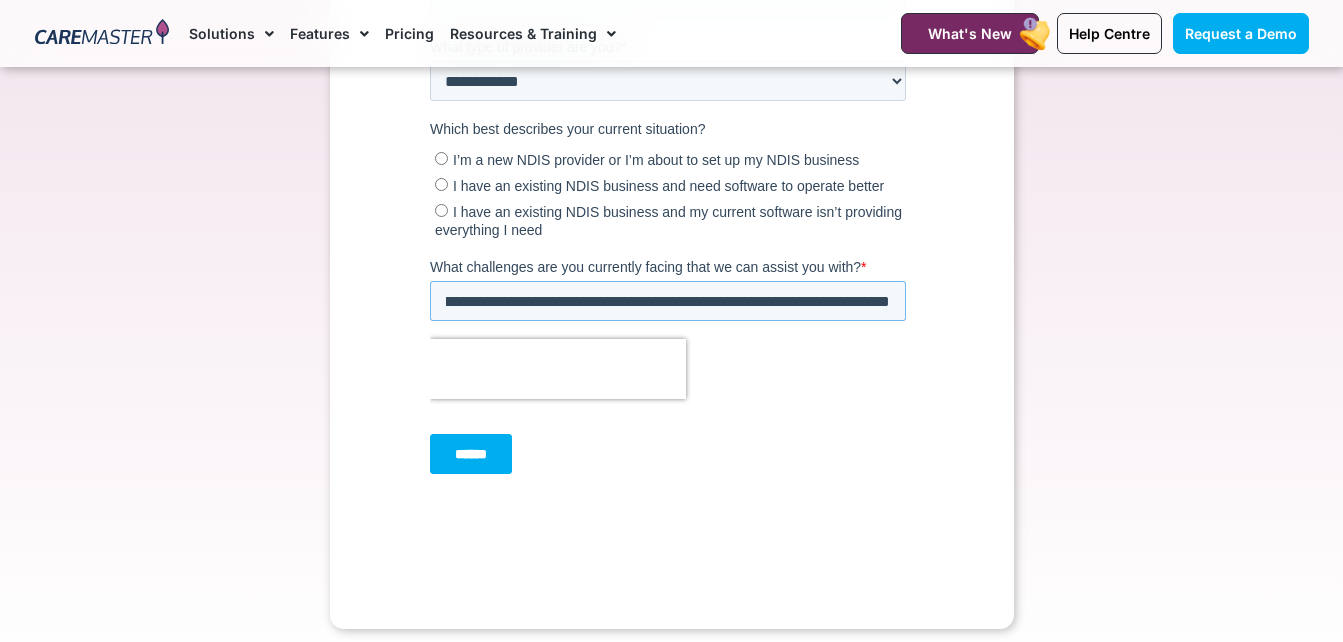 scroll, scrollTop: 0, scrollLeft: 163, axis: horizontal 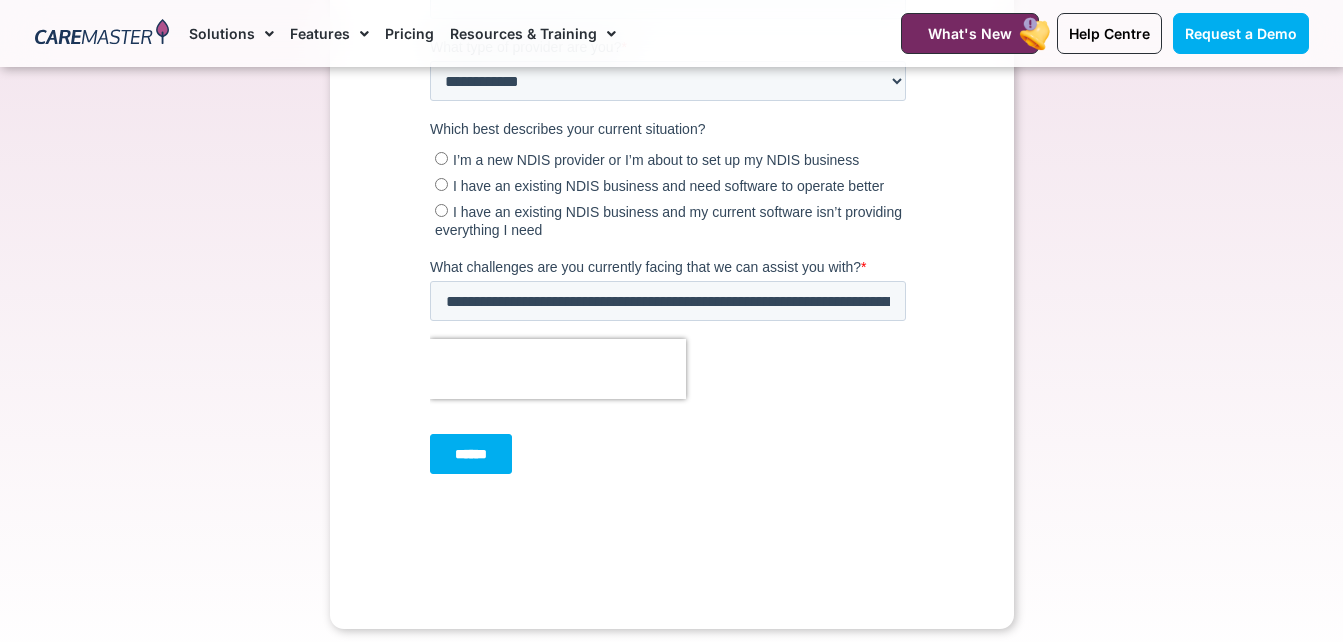 click on "******" at bounding box center (470, 455) 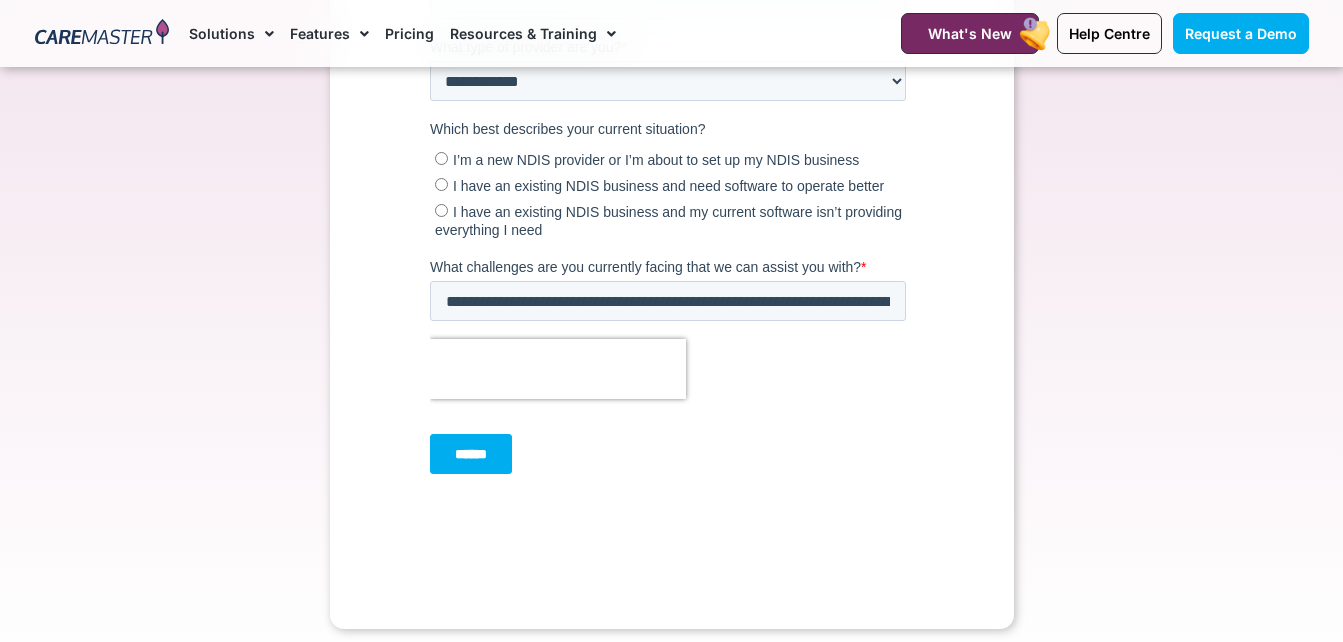 click on "******" at bounding box center (470, 455) 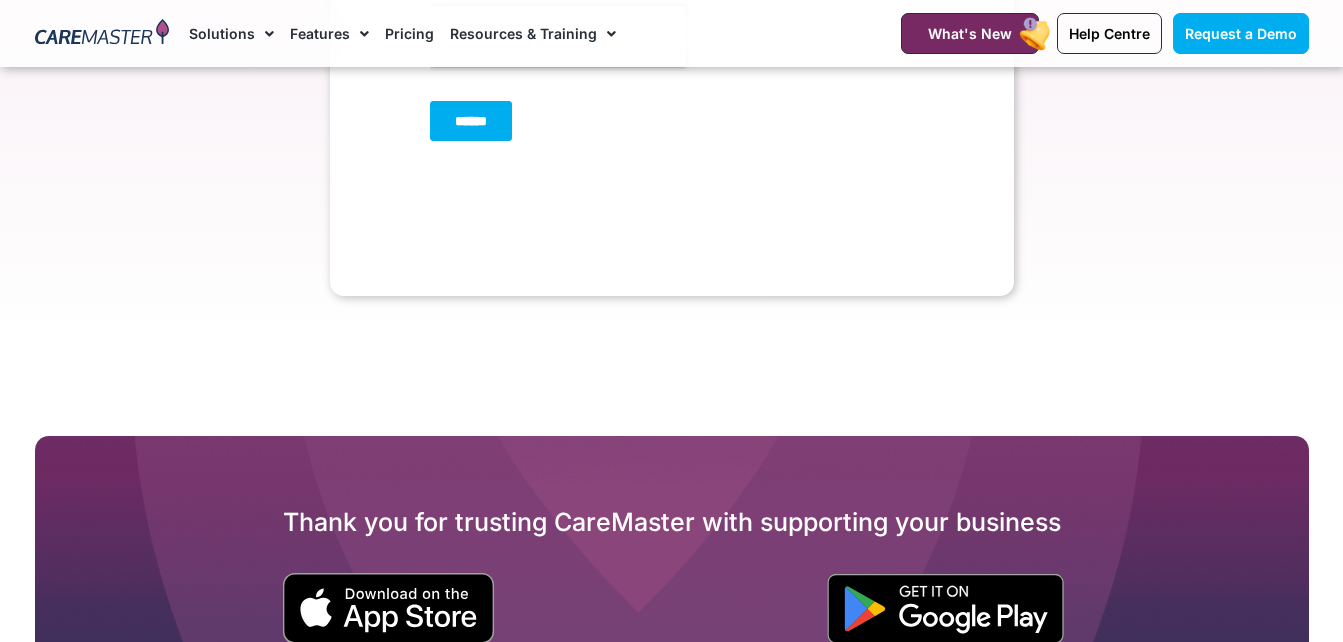 scroll, scrollTop: 1224, scrollLeft: 0, axis: vertical 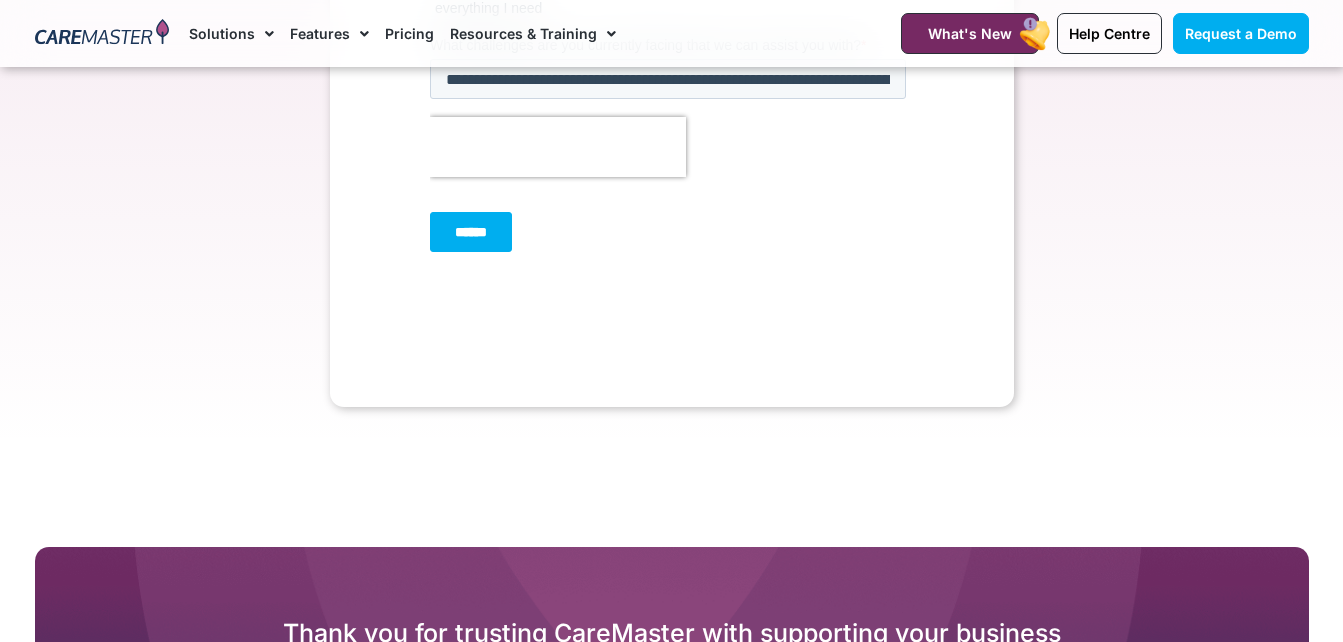 click on "******" at bounding box center (470, 233) 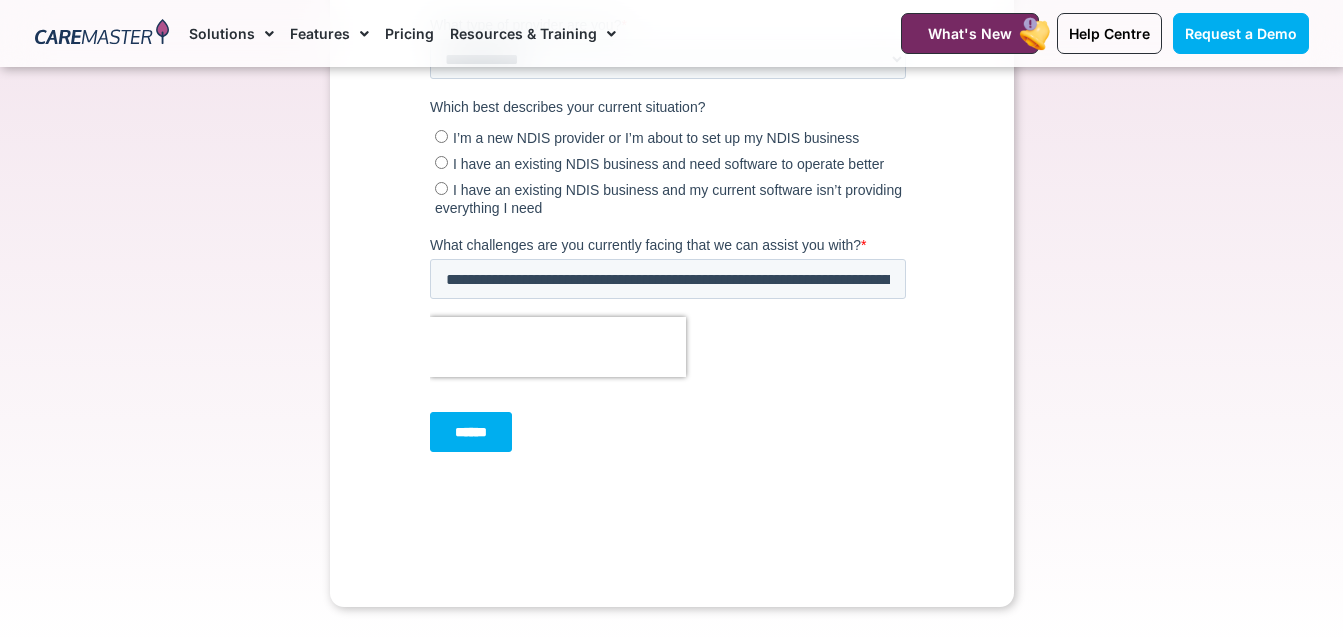 scroll, scrollTop: 1127, scrollLeft: 0, axis: vertical 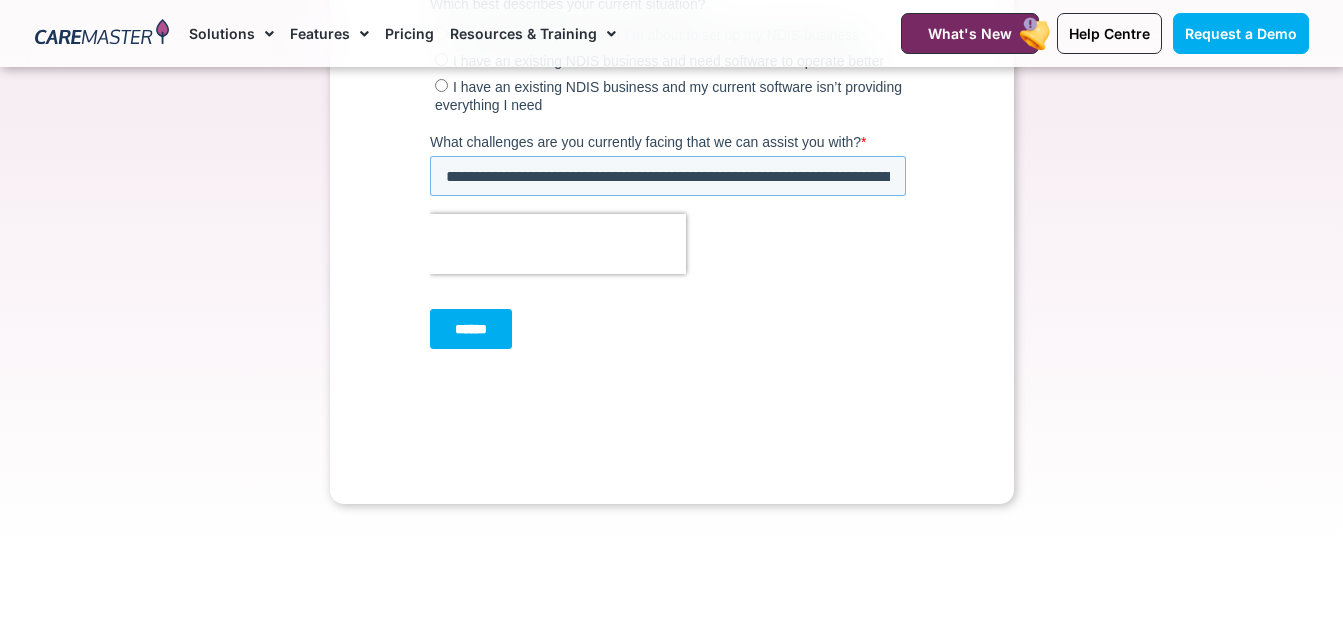 click on "**********" at bounding box center (667, 177) 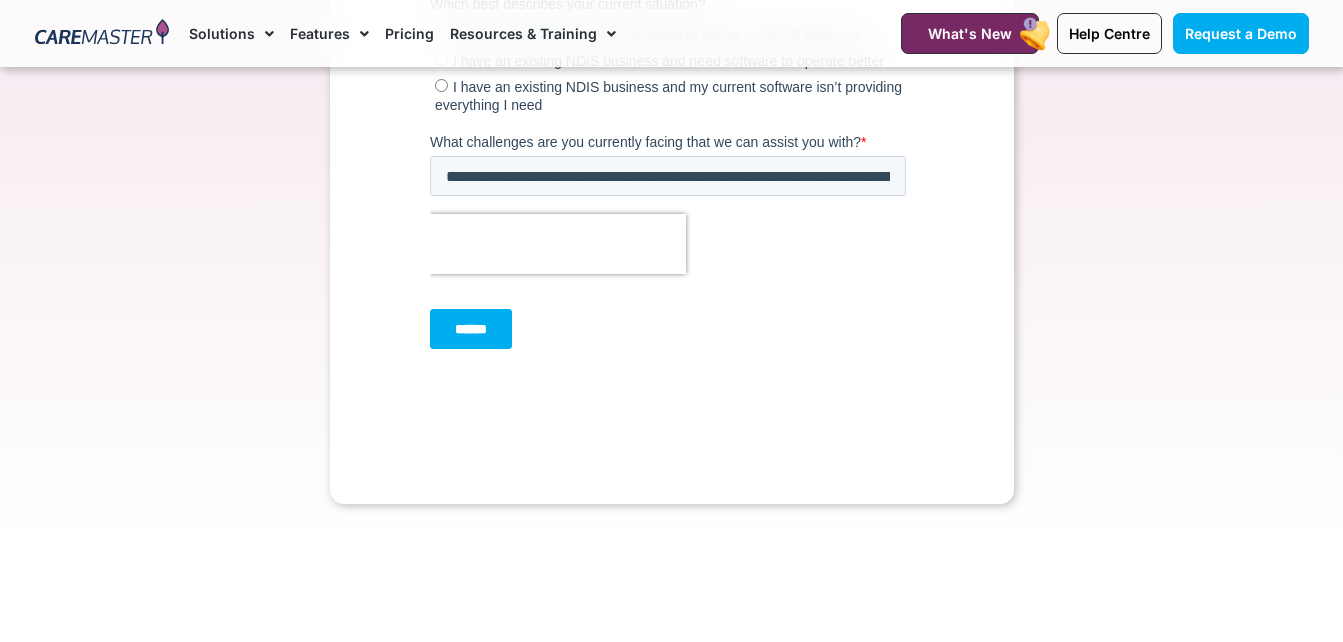 click on "******" at bounding box center [470, 330] 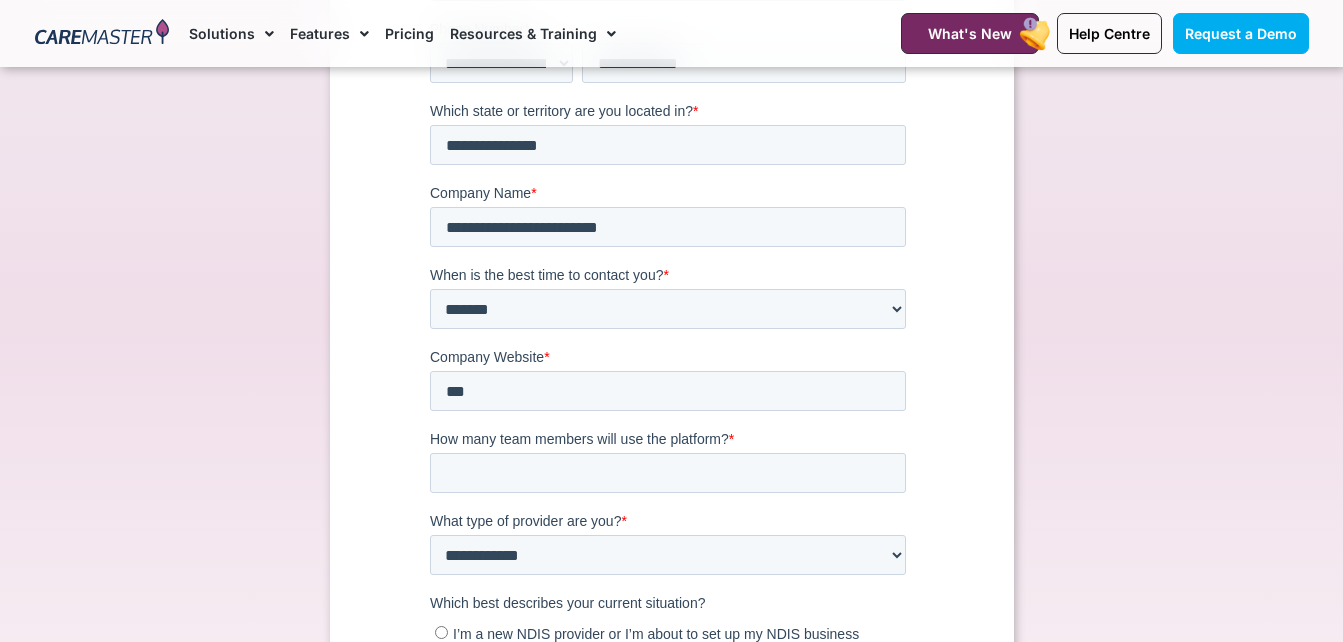 scroll, scrollTop: 706, scrollLeft: 0, axis: vertical 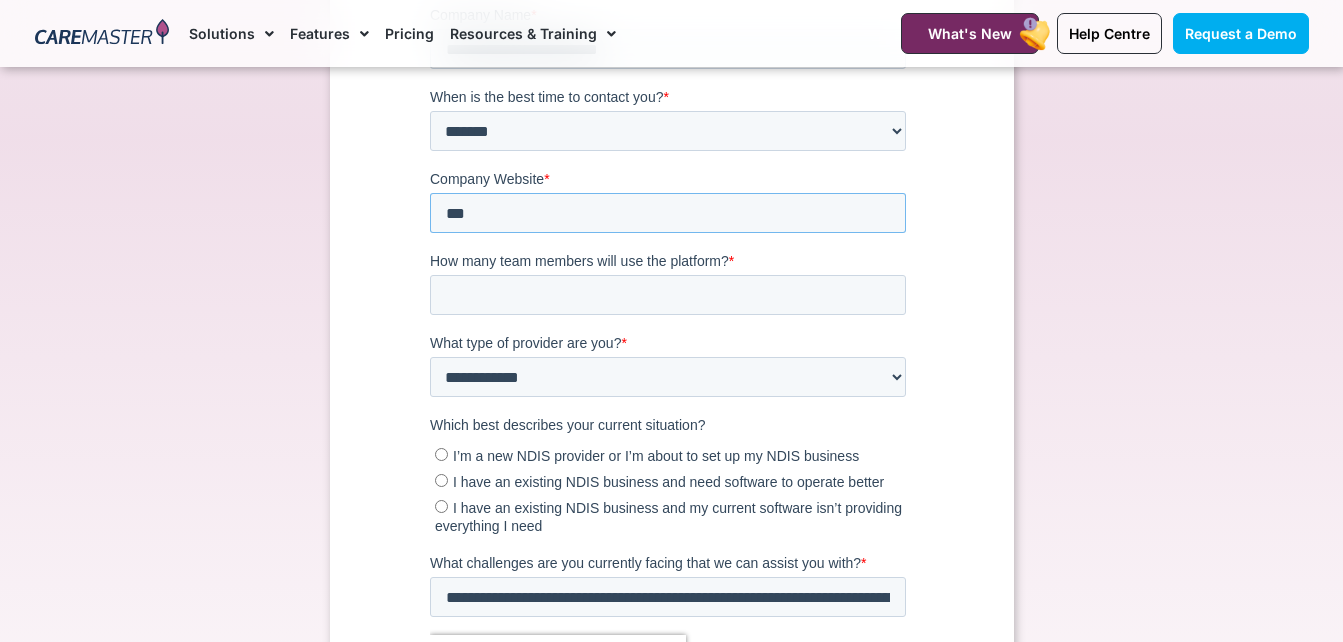 click on "Company Website * ***" at bounding box center [671, 211] 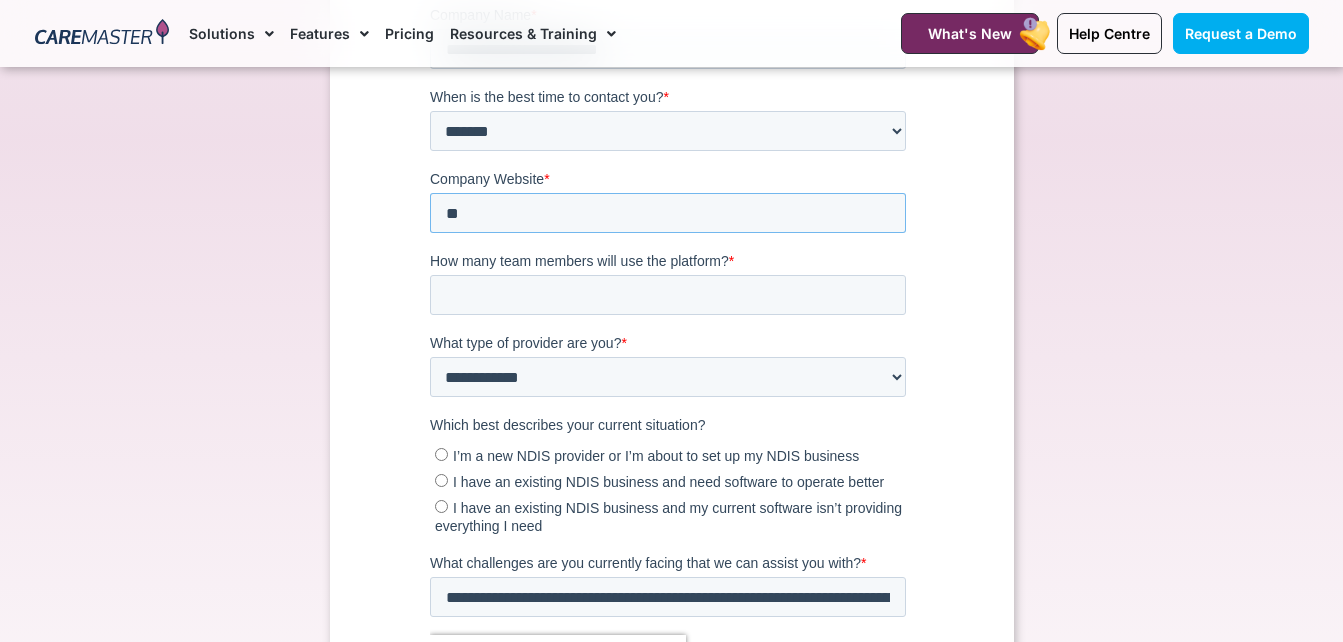 type on "*" 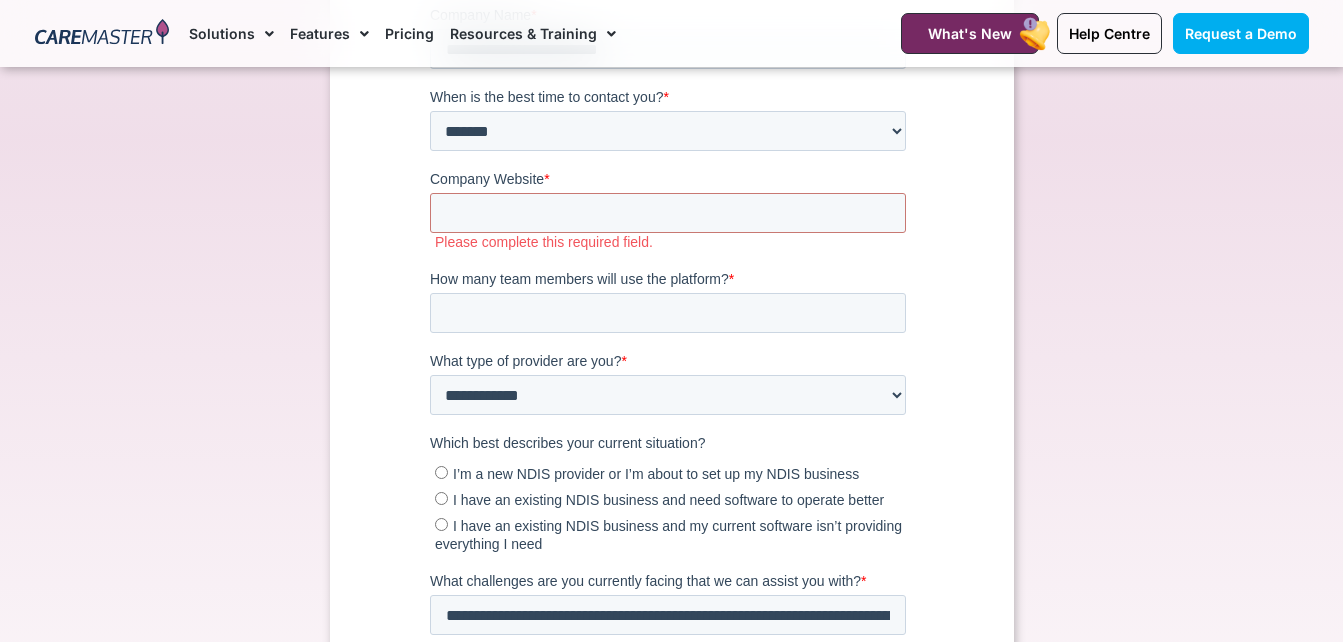 click on "Request a Demo
Connect with our team to discover ways to optimise your operations, boost efficiency, and enhance staff retention!
Could not connect to the reCAPTCHA service. Please check your internet connection and reload to get a reCAPTCHA challenge." at bounding box center (672, 173) 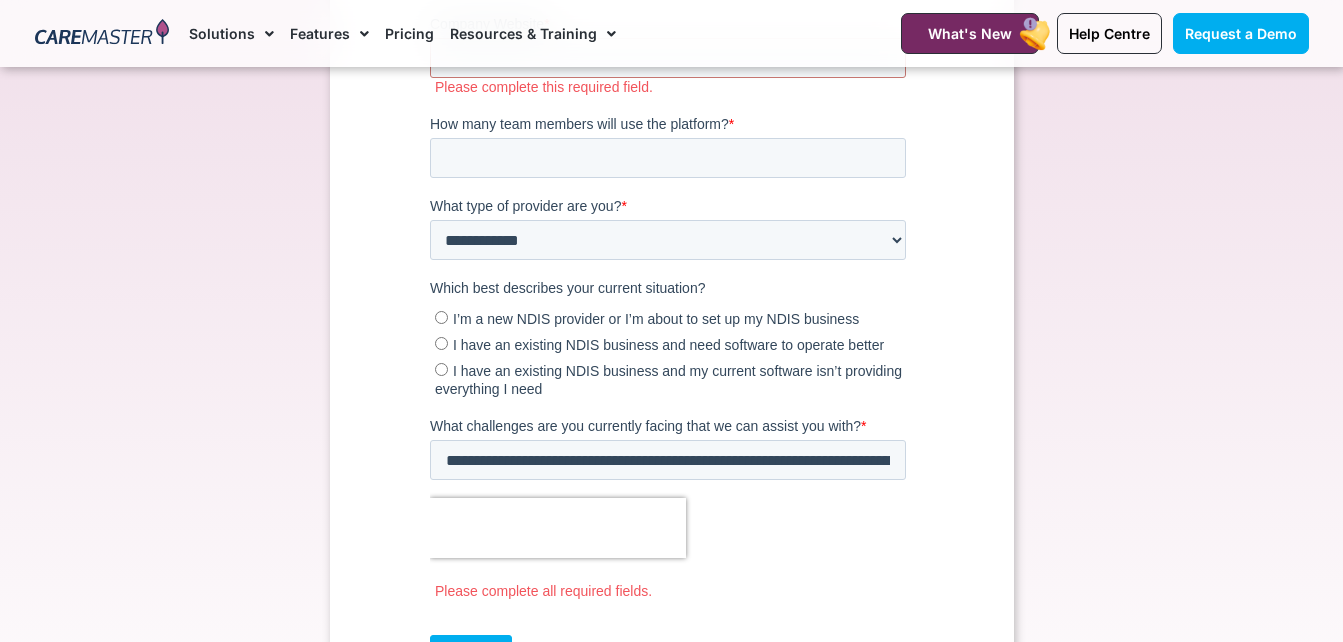 scroll, scrollTop: 950, scrollLeft: 0, axis: vertical 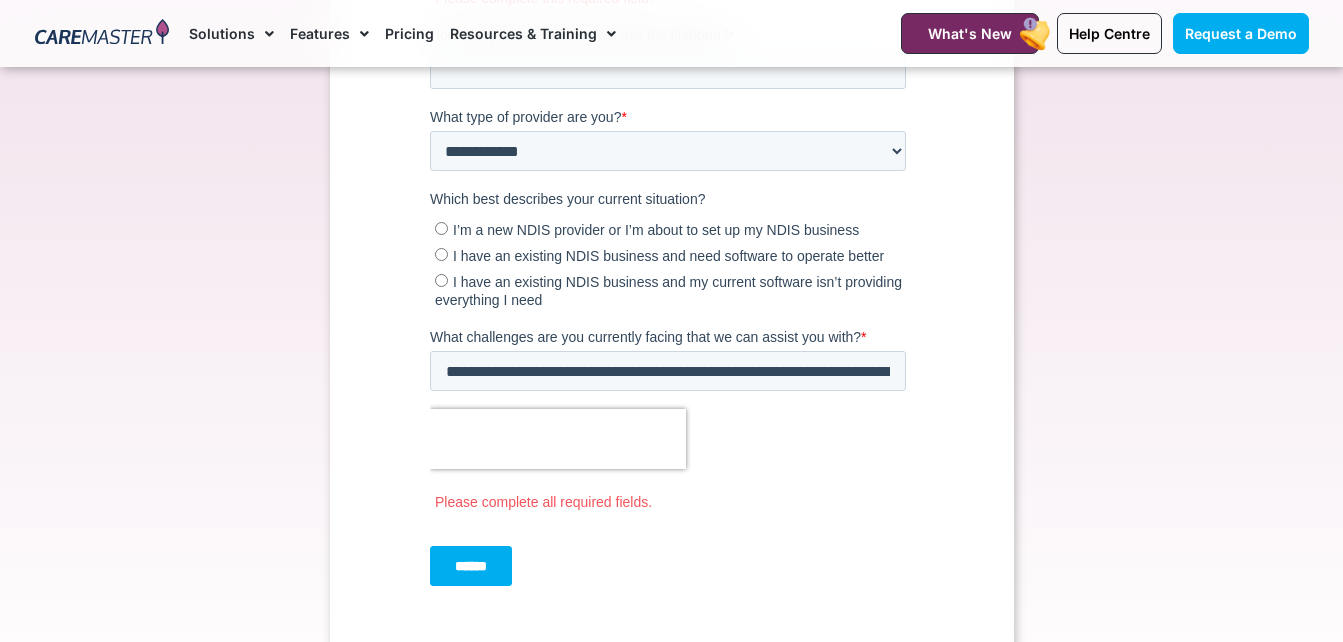 click on "******" at bounding box center (470, 567) 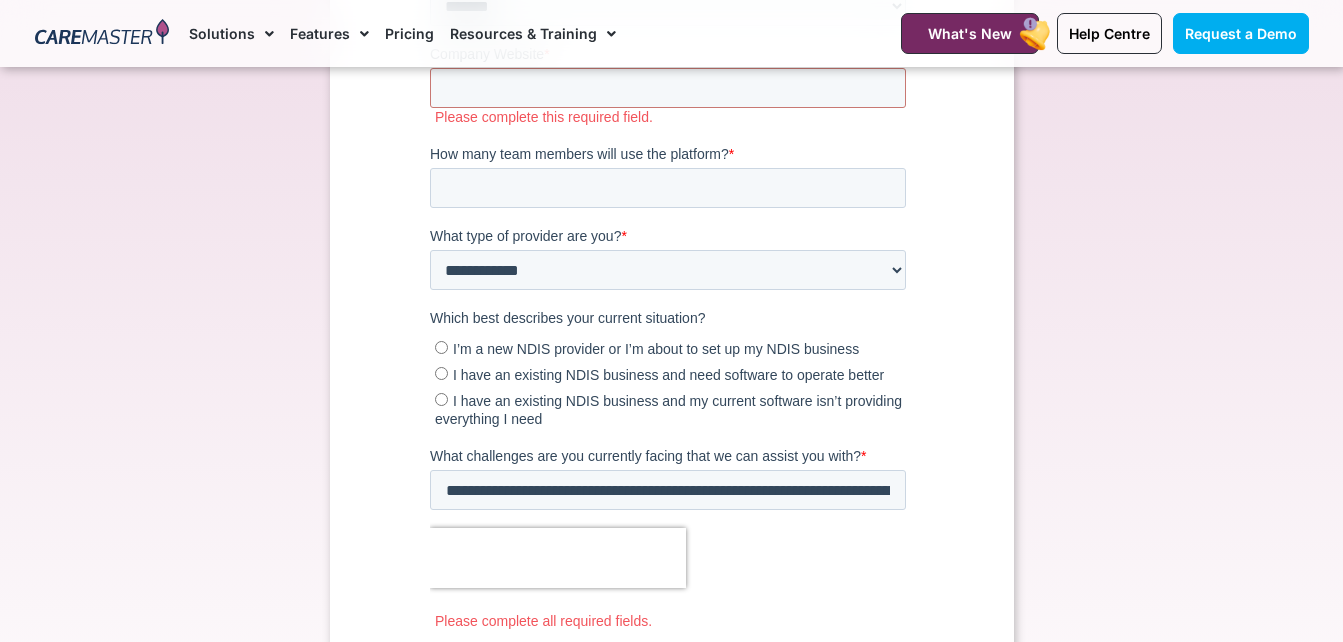 scroll, scrollTop: 790, scrollLeft: 0, axis: vertical 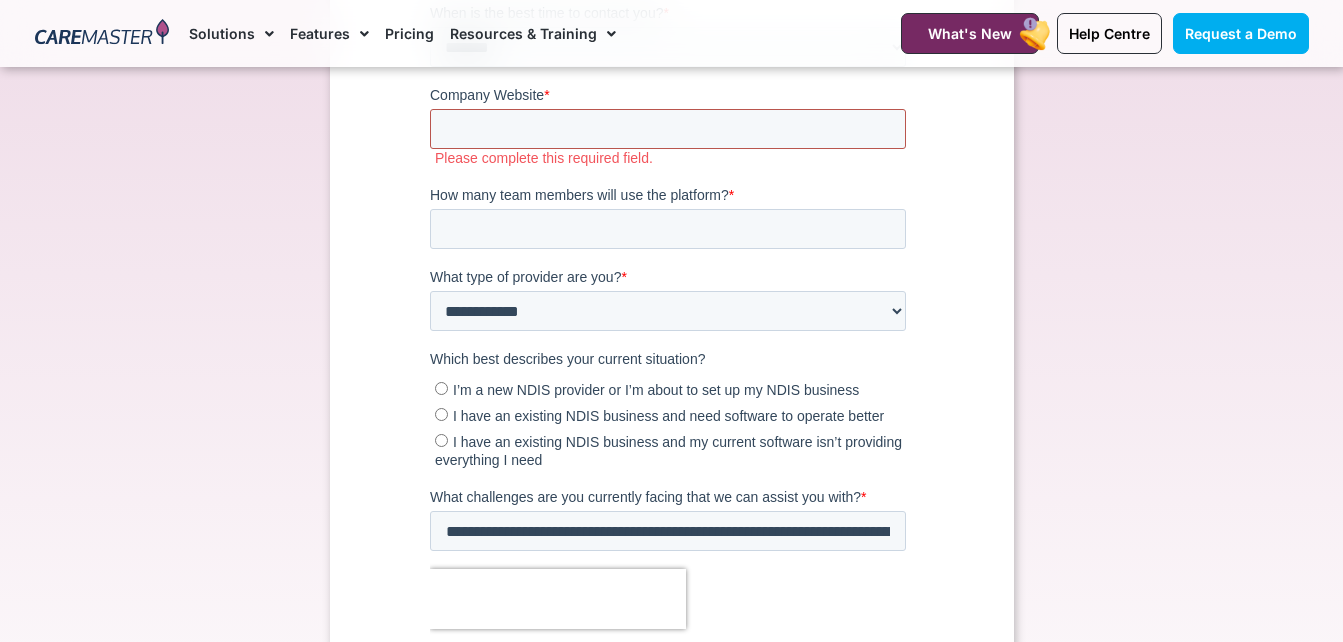 click on "Company Website *" at bounding box center [667, 130] 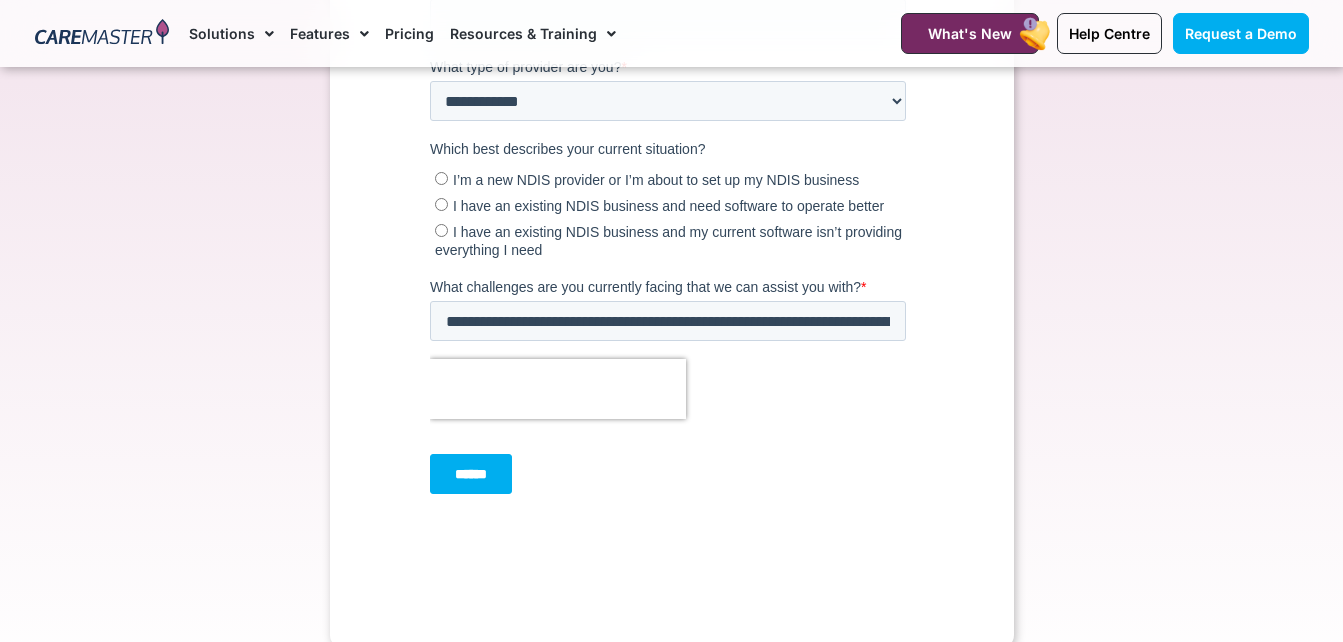 scroll, scrollTop: 1049, scrollLeft: 0, axis: vertical 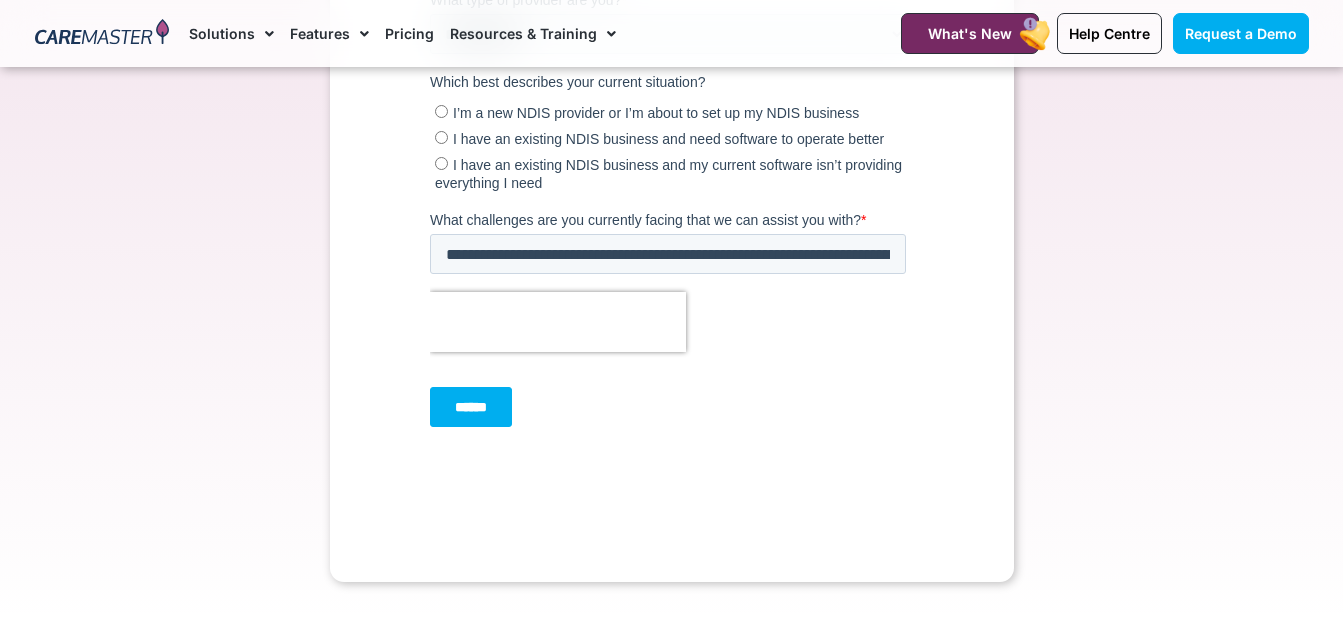 type on "**********" 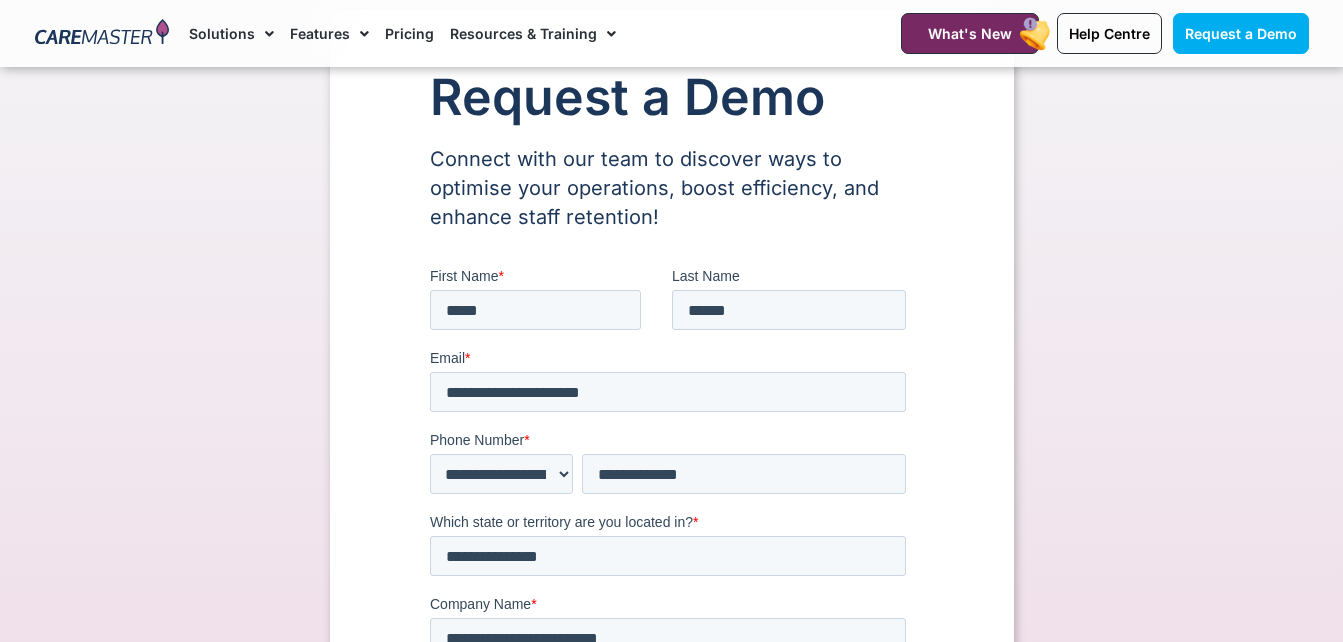 scroll, scrollTop: 0, scrollLeft: 0, axis: both 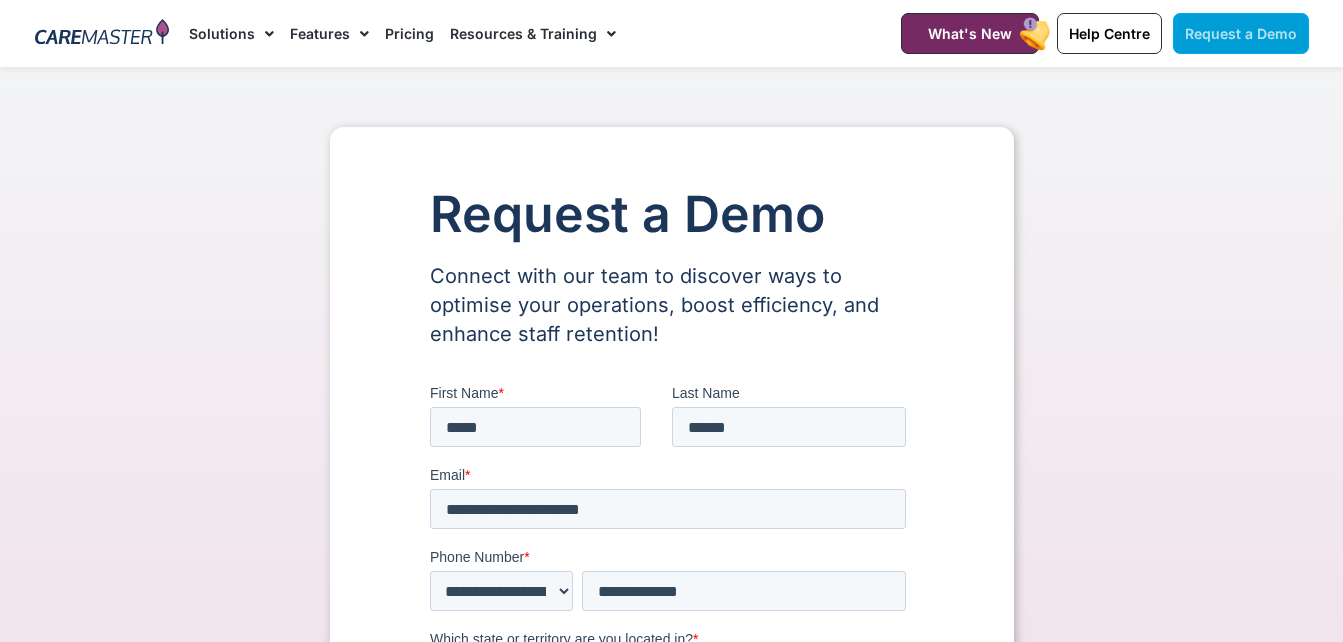 click on "Request a Demo" at bounding box center [1241, 33] 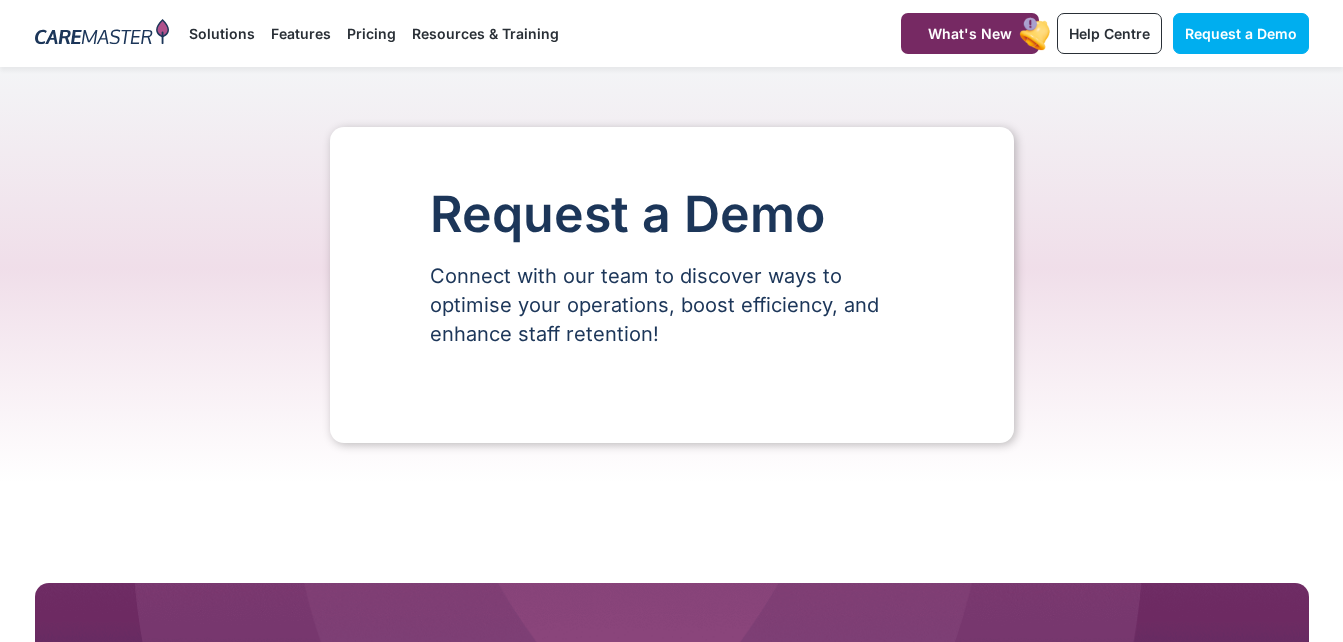scroll, scrollTop: 0, scrollLeft: 0, axis: both 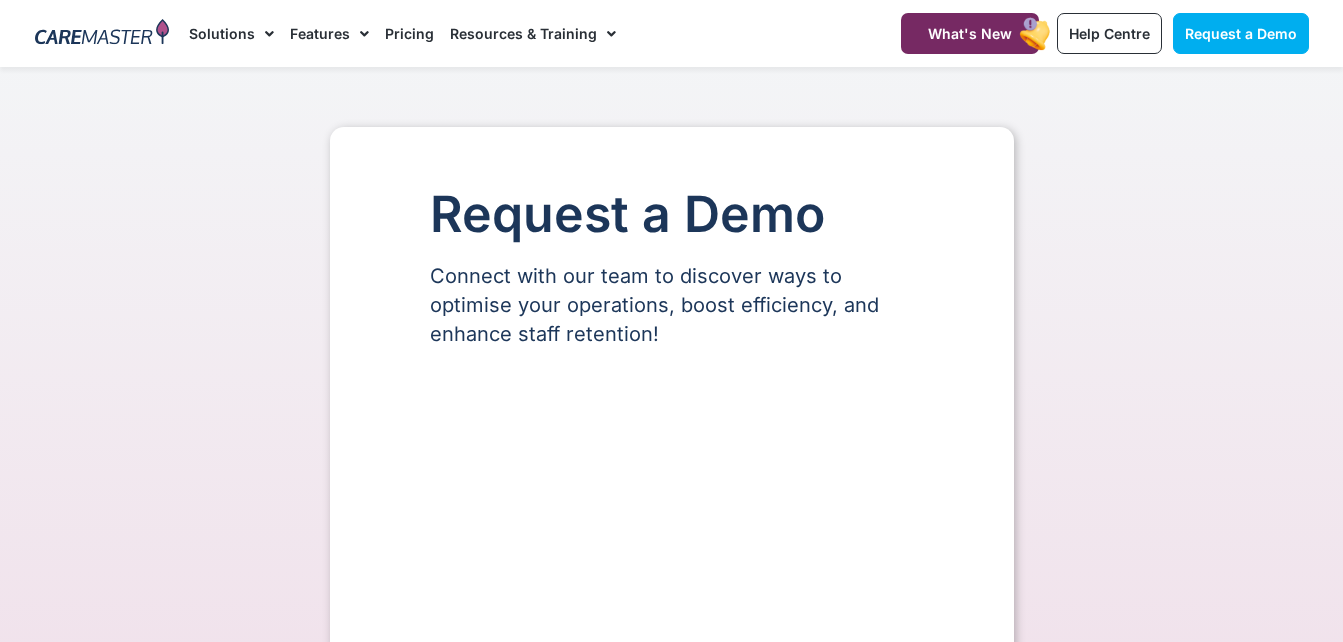 select on "**" 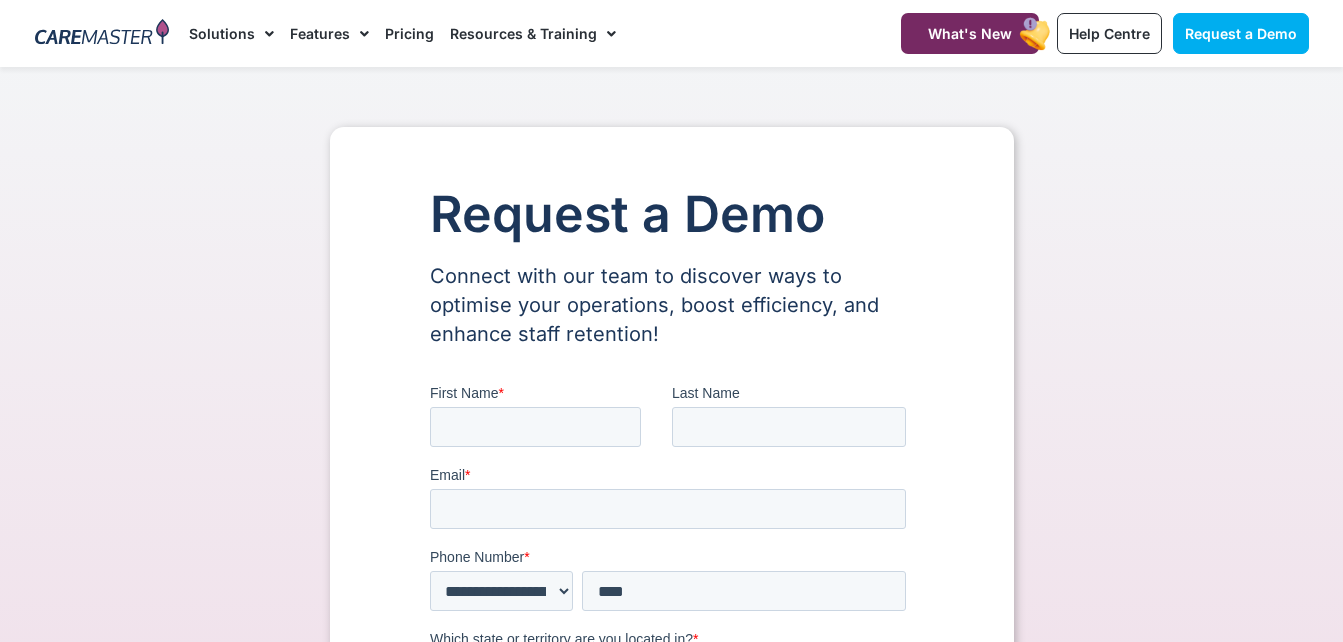 scroll, scrollTop: 0, scrollLeft: 0, axis: both 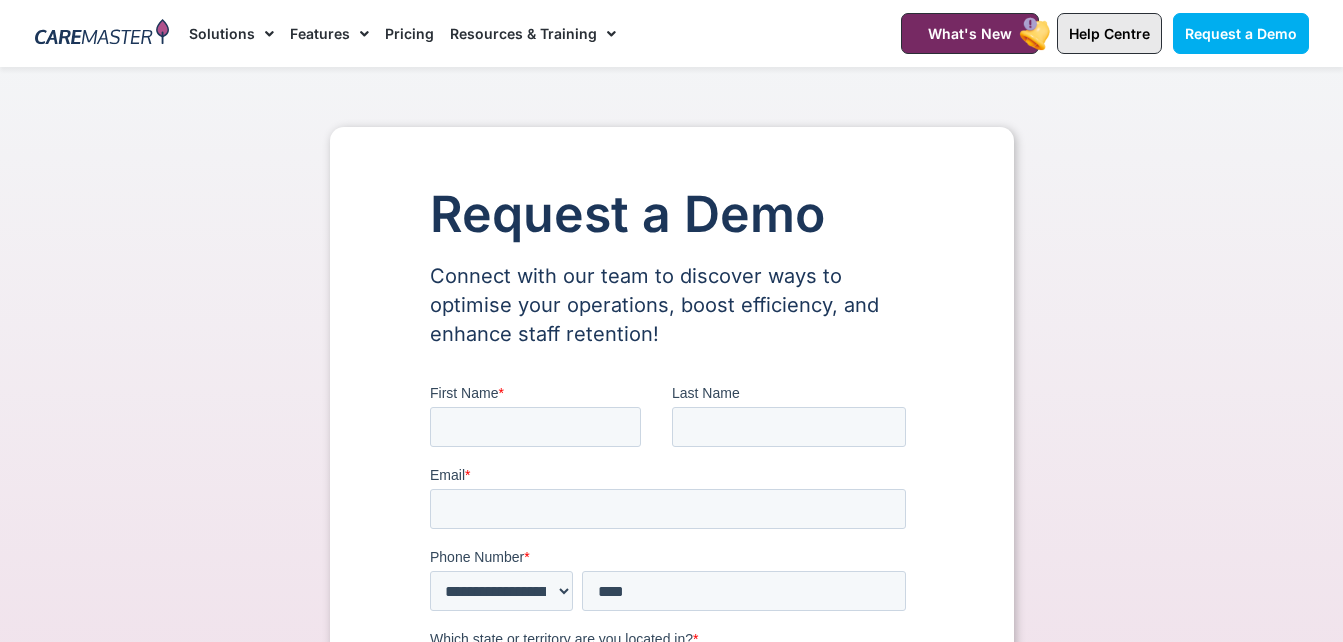 click on "Help Centre" at bounding box center [1109, 33] 